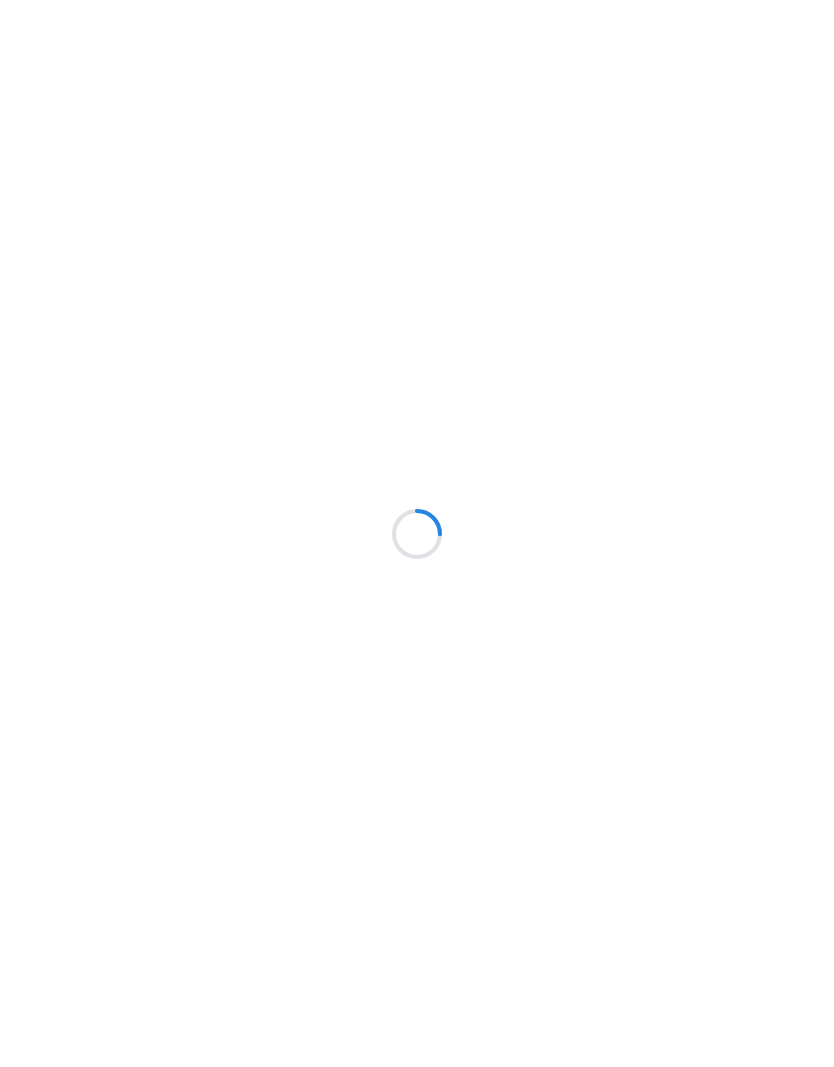 scroll, scrollTop: 0, scrollLeft: 0, axis: both 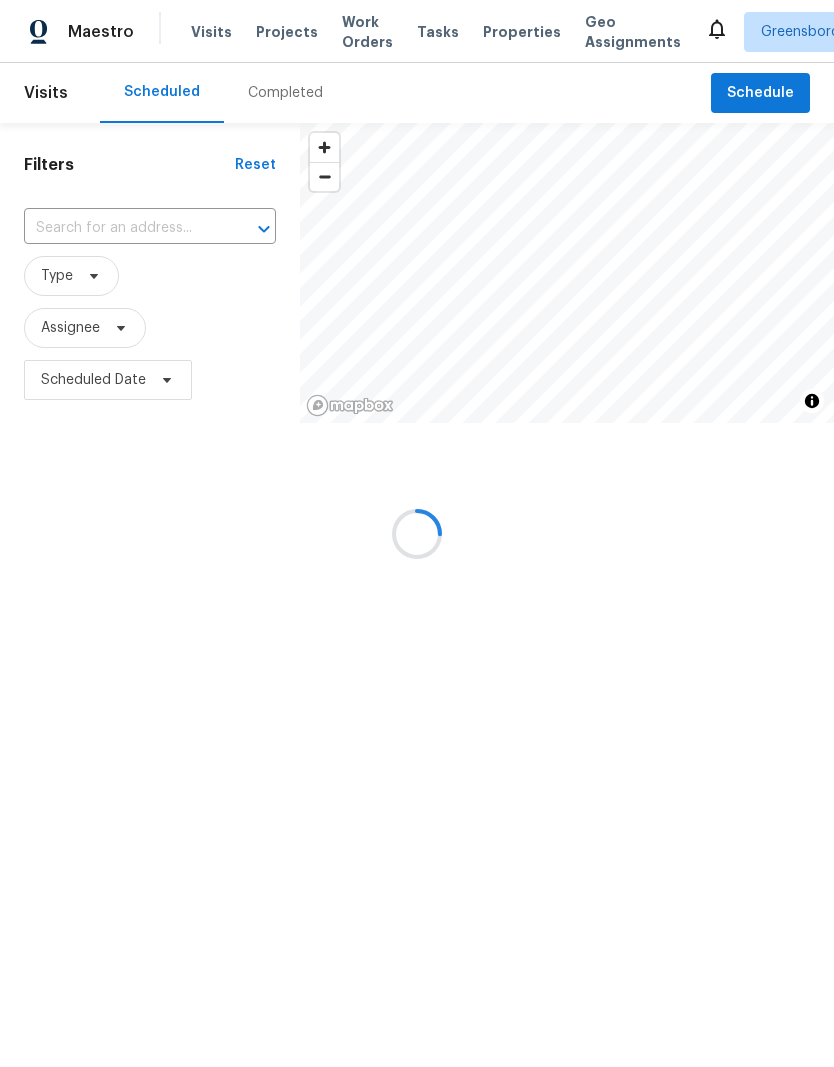 click at bounding box center [417, 533] 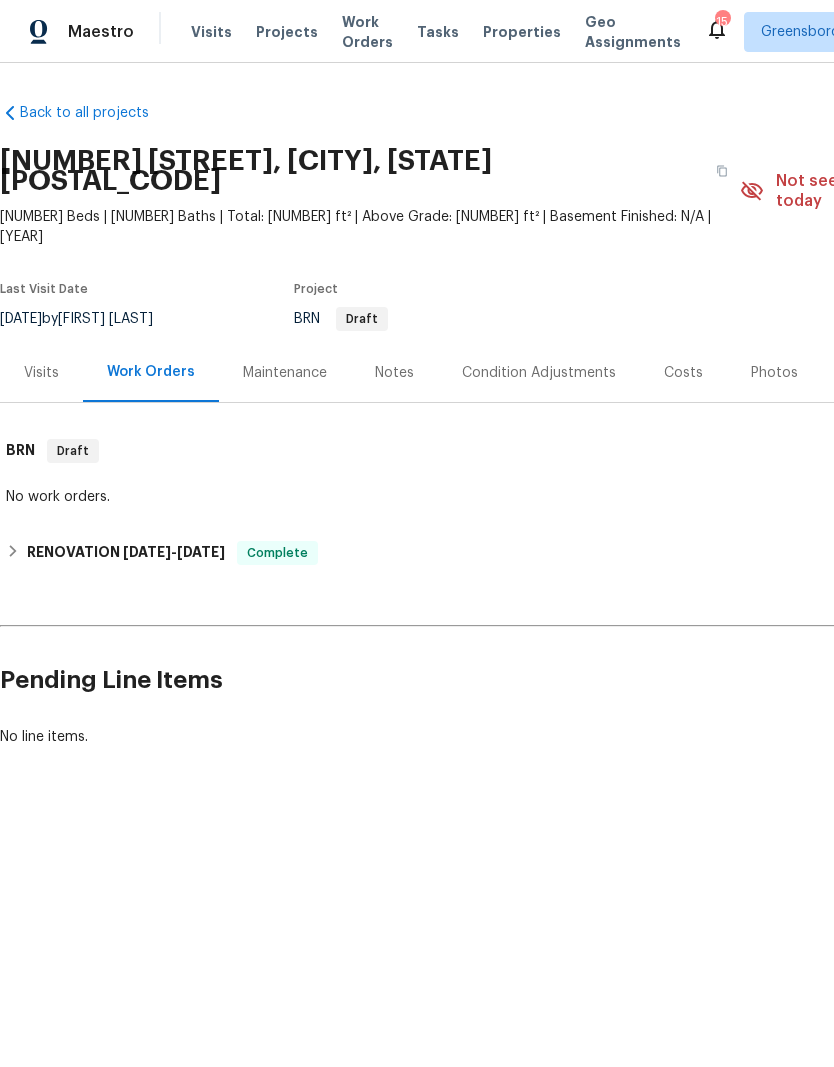 scroll, scrollTop: 0, scrollLeft: 0, axis: both 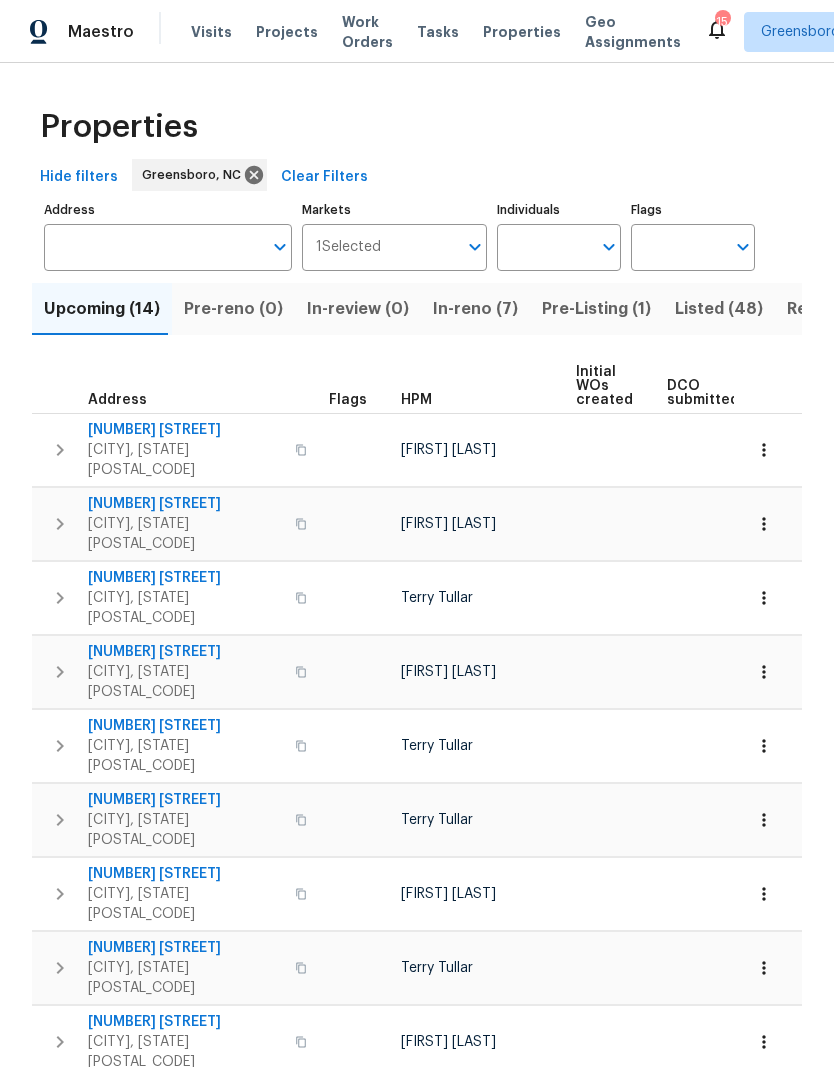 click on "In-reno (7)" at bounding box center (475, 309) 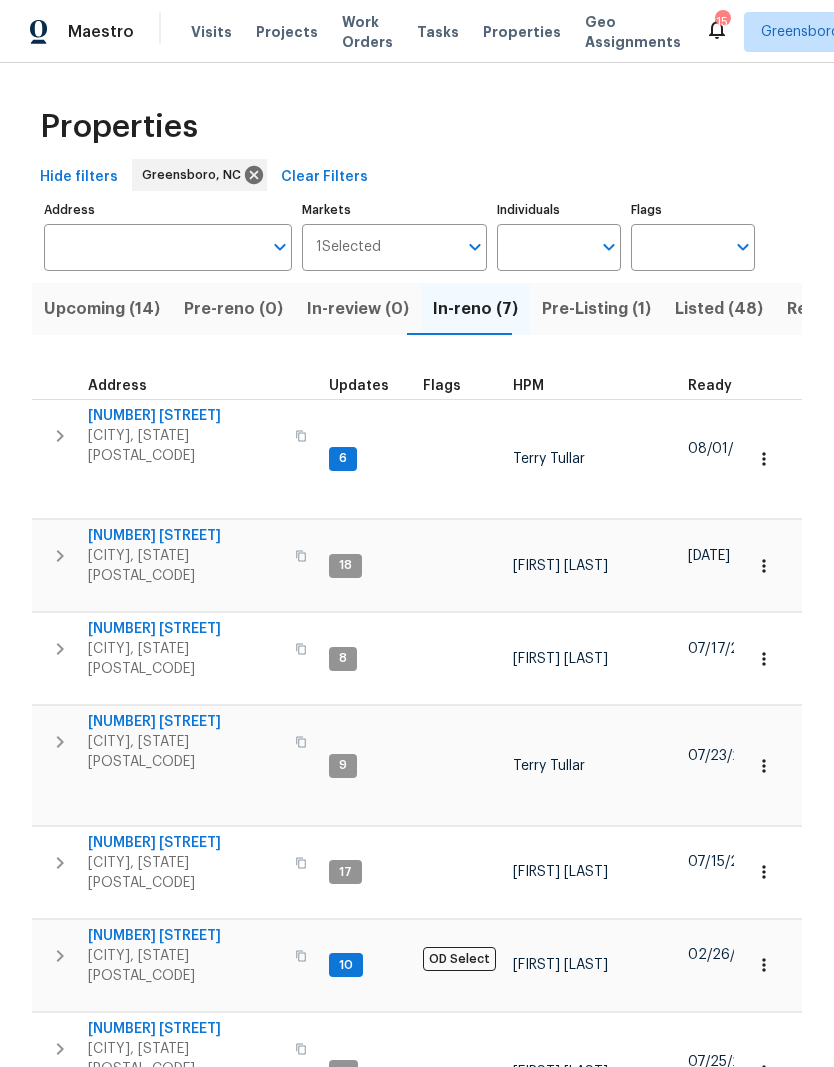 click on "[NUMBER] [STREET]" at bounding box center [185, 416] 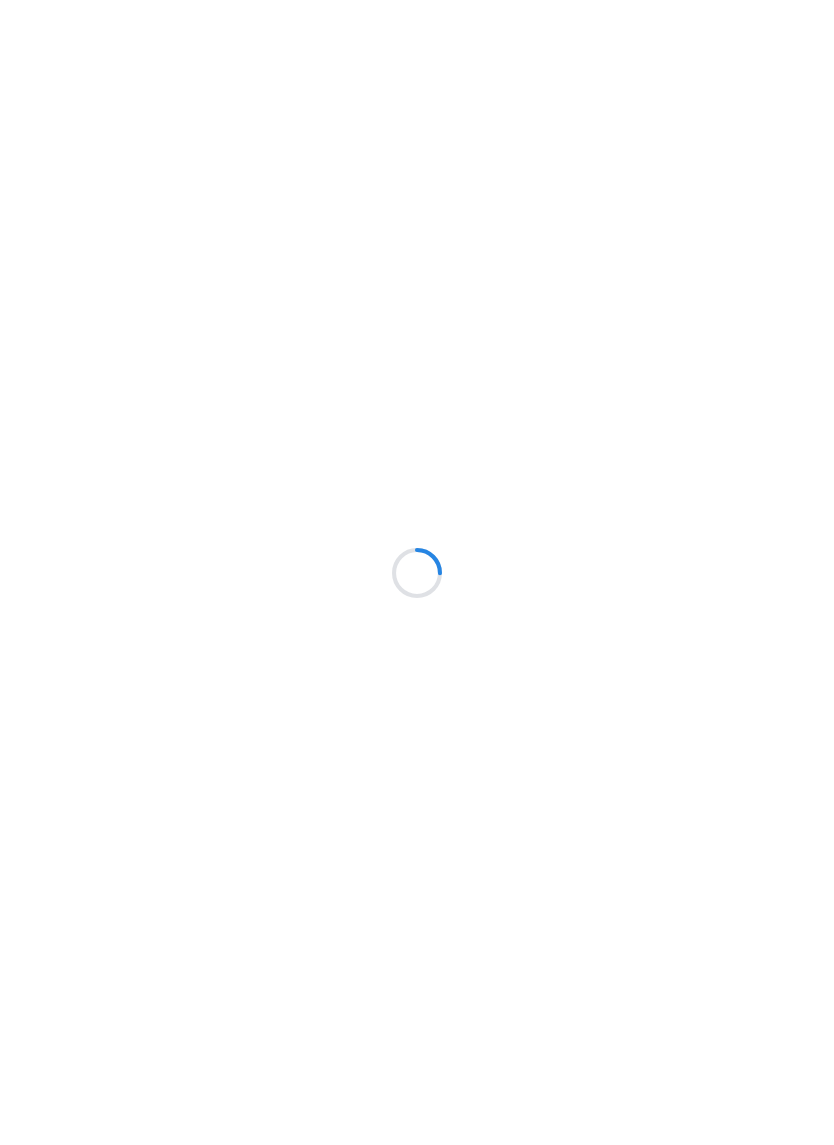 scroll, scrollTop: 0, scrollLeft: 0, axis: both 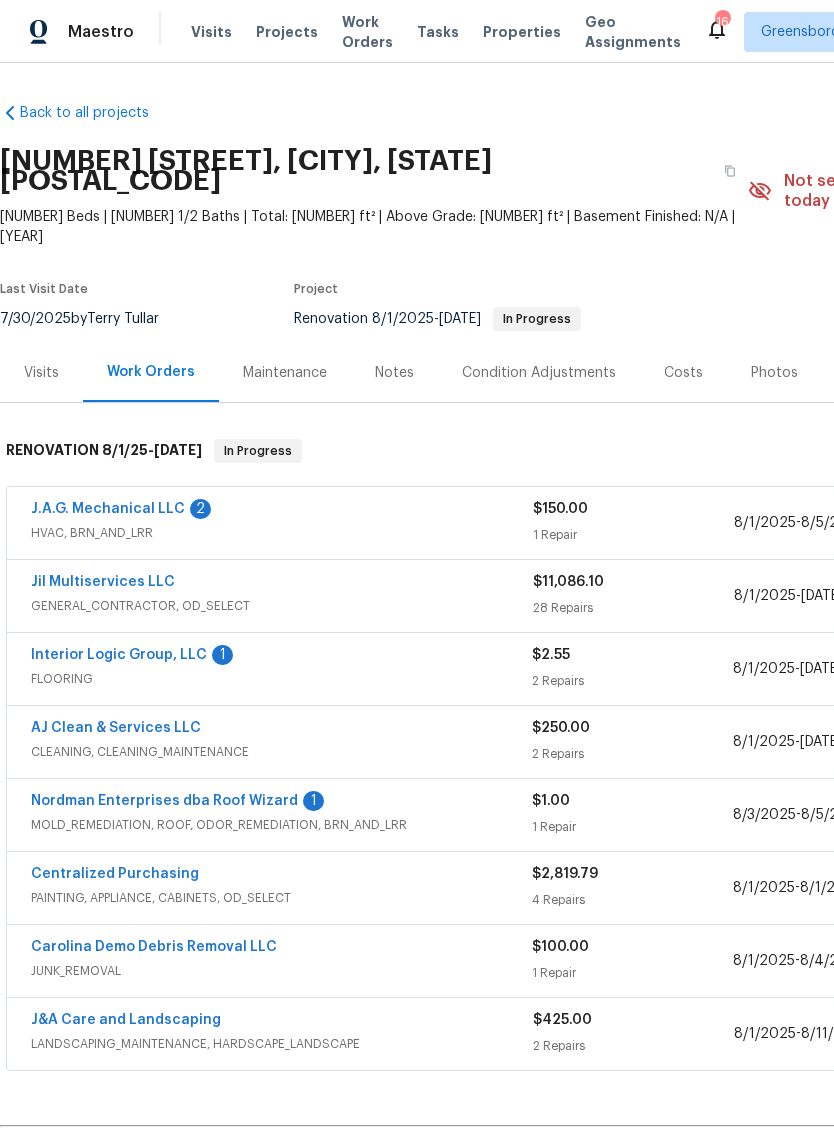 click on "J.A.G. Mechanical LLC" at bounding box center [108, 509] 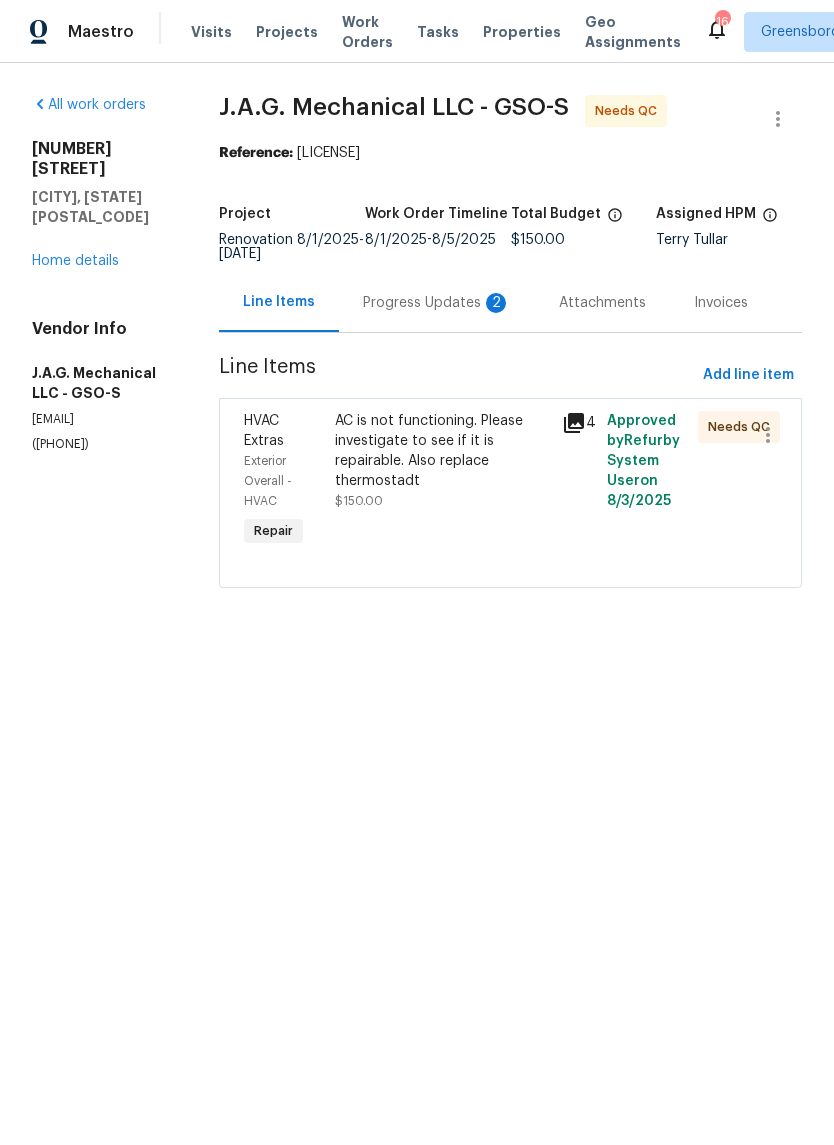 click on "Progress Updates 2" at bounding box center [437, 303] 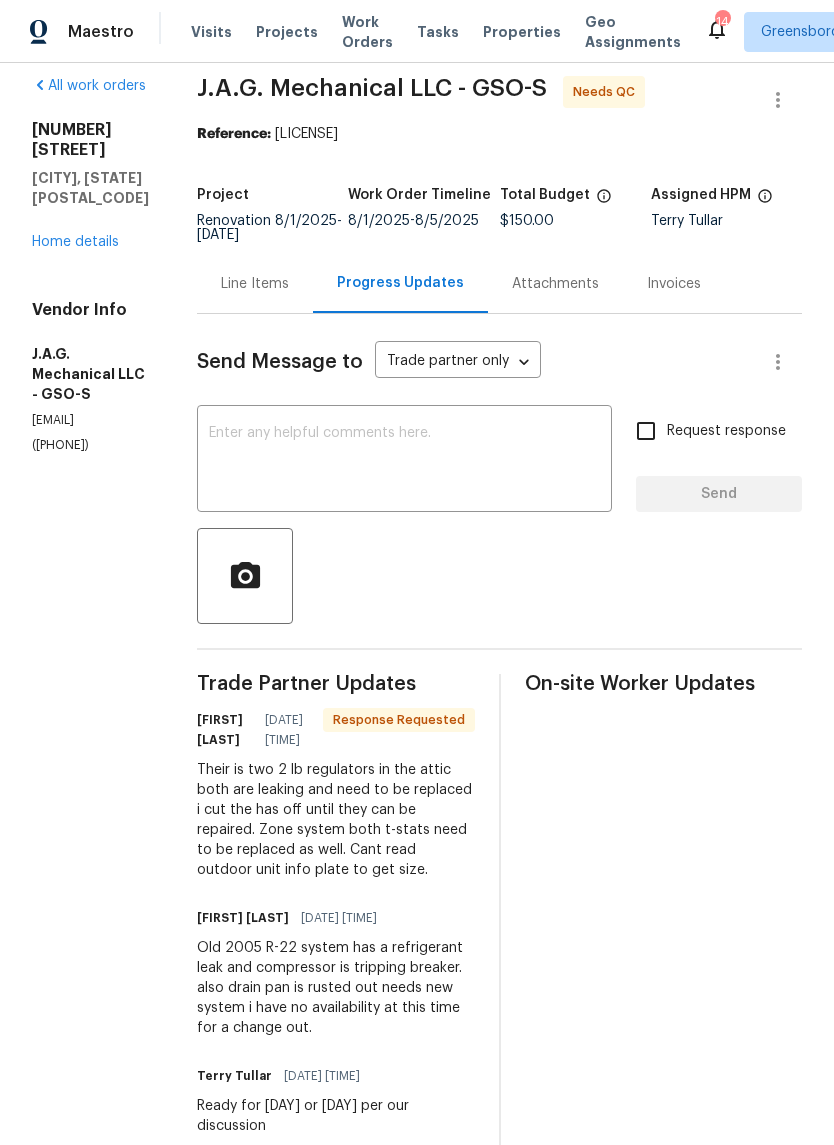 scroll, scrollTop: 18, scrollLeft: 0, axis: vertical 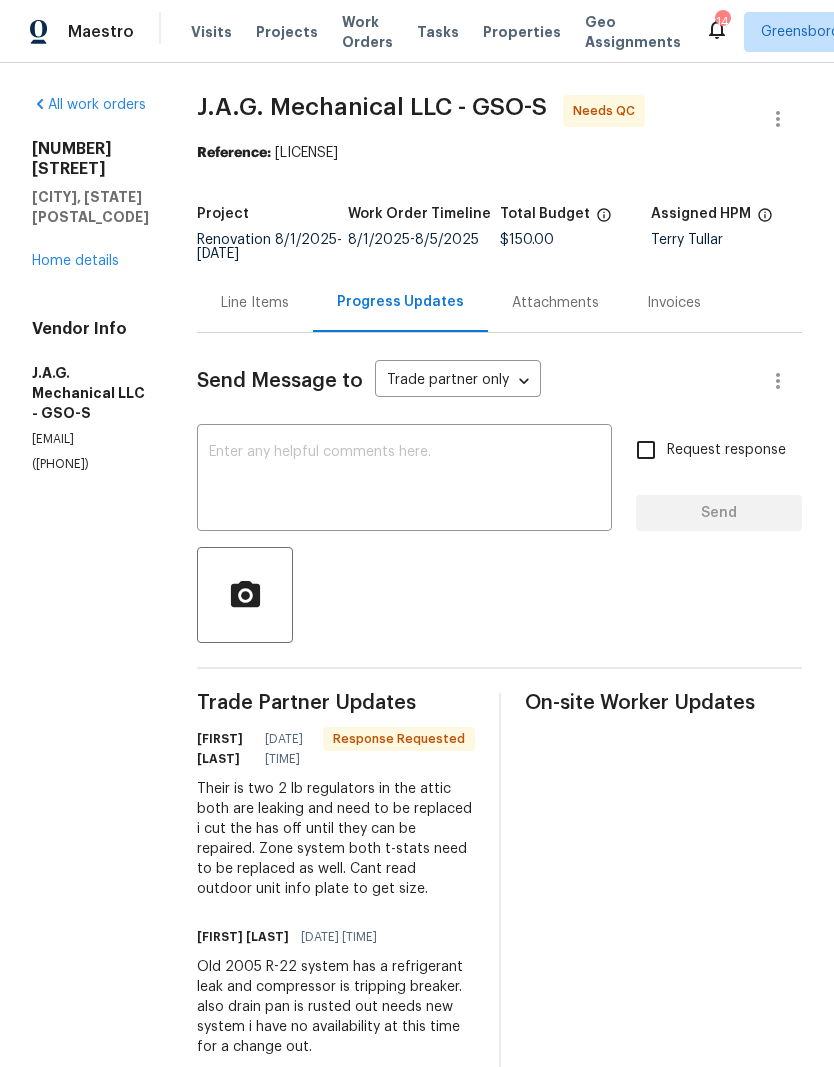 click on "12 Silverbrook Ct Mc Leansville, NC 27301 Home details" at bounding box center (90, 205) 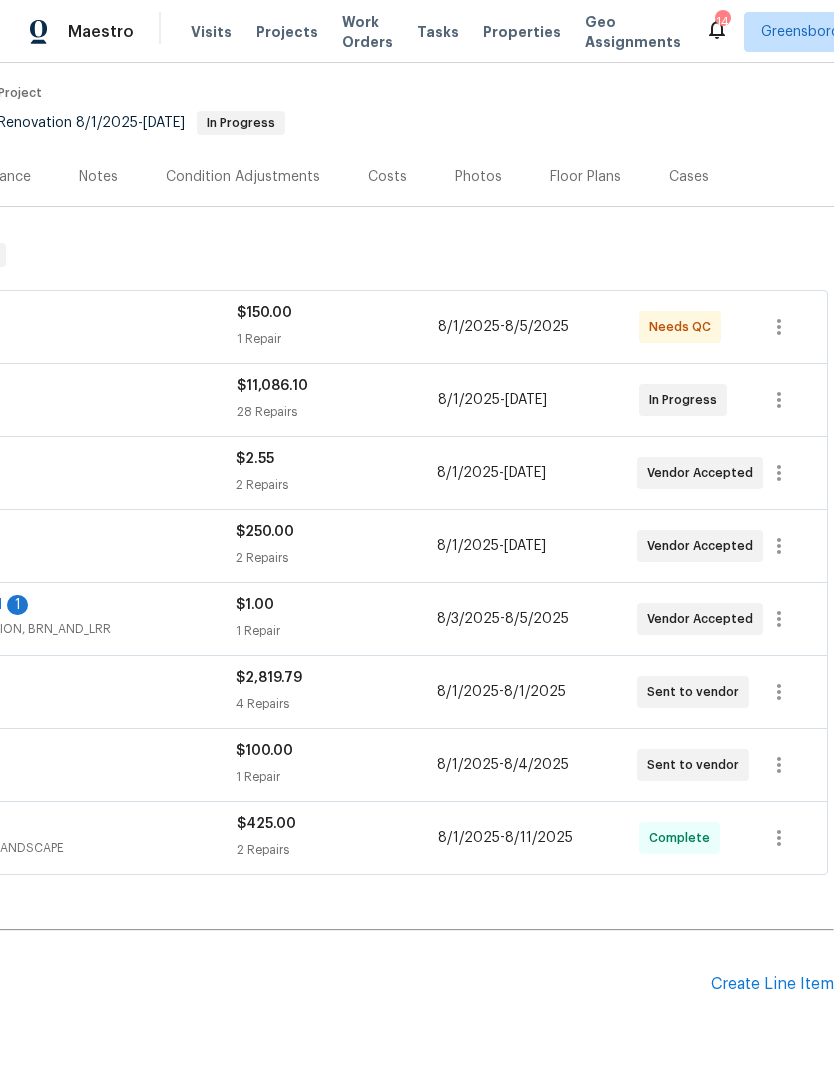scroll, scrollTop: 196, scrollLeft: 296, axis: both 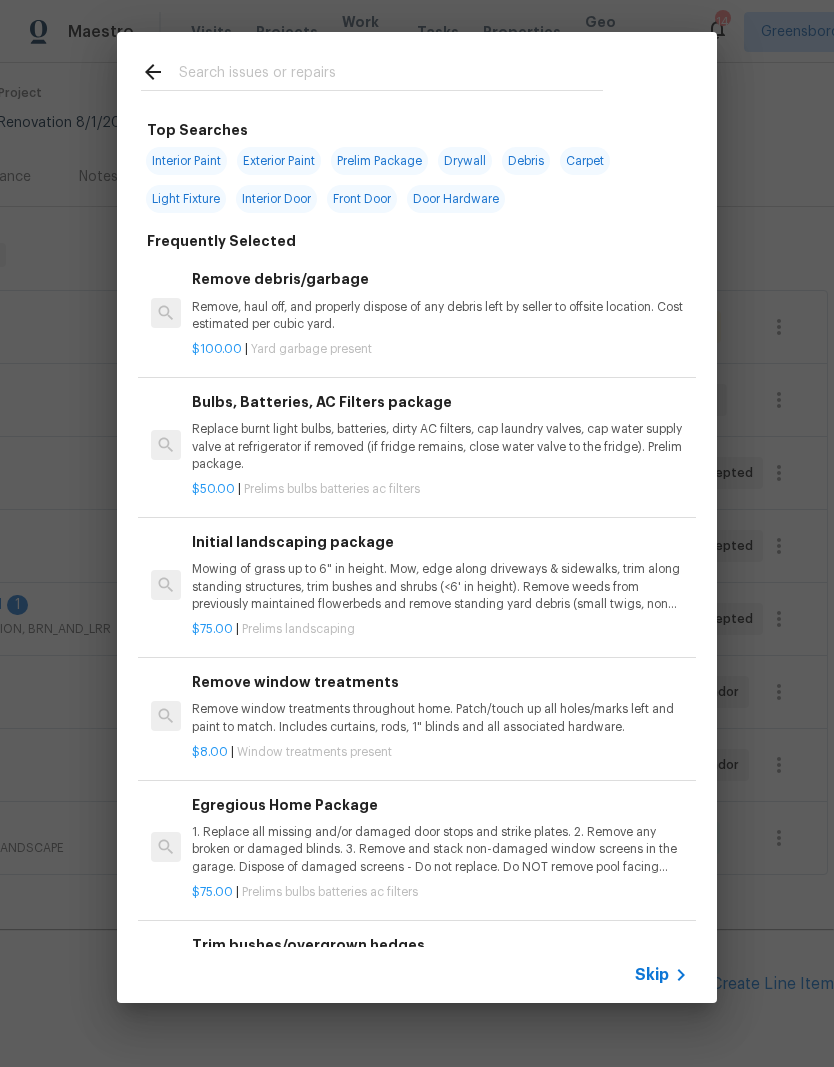 click at bounding box center (391, 75) 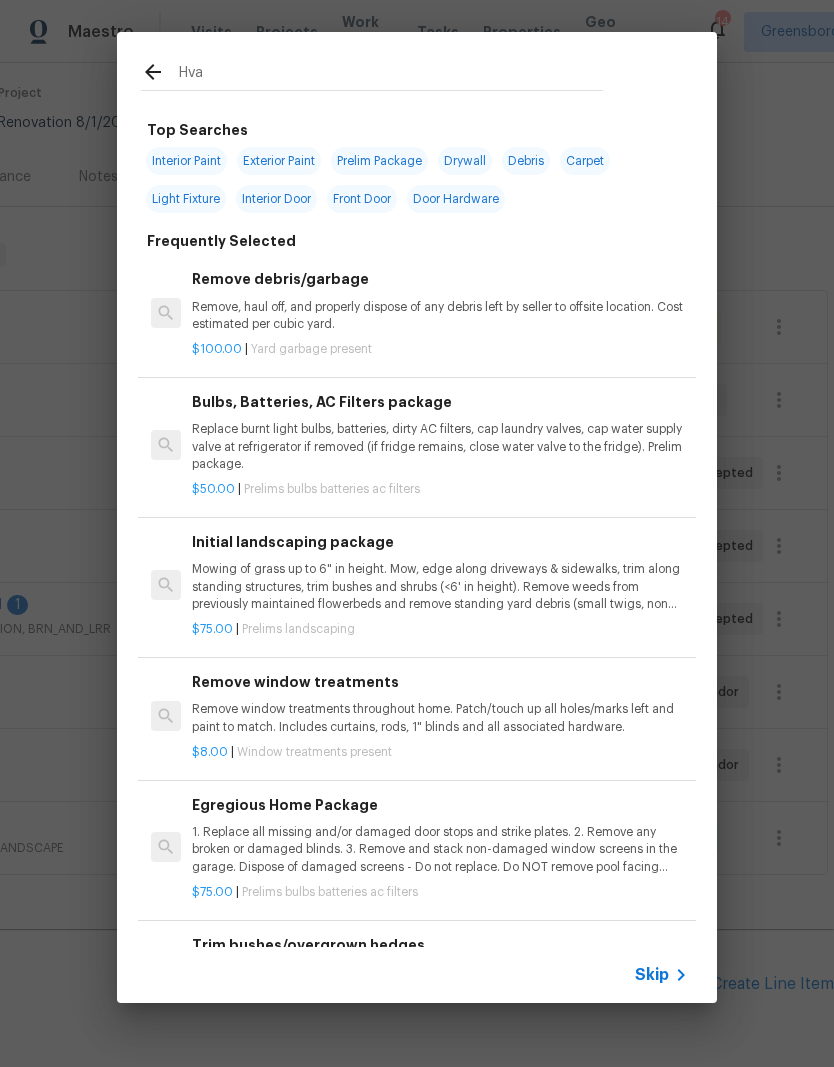 type on "Hvac" 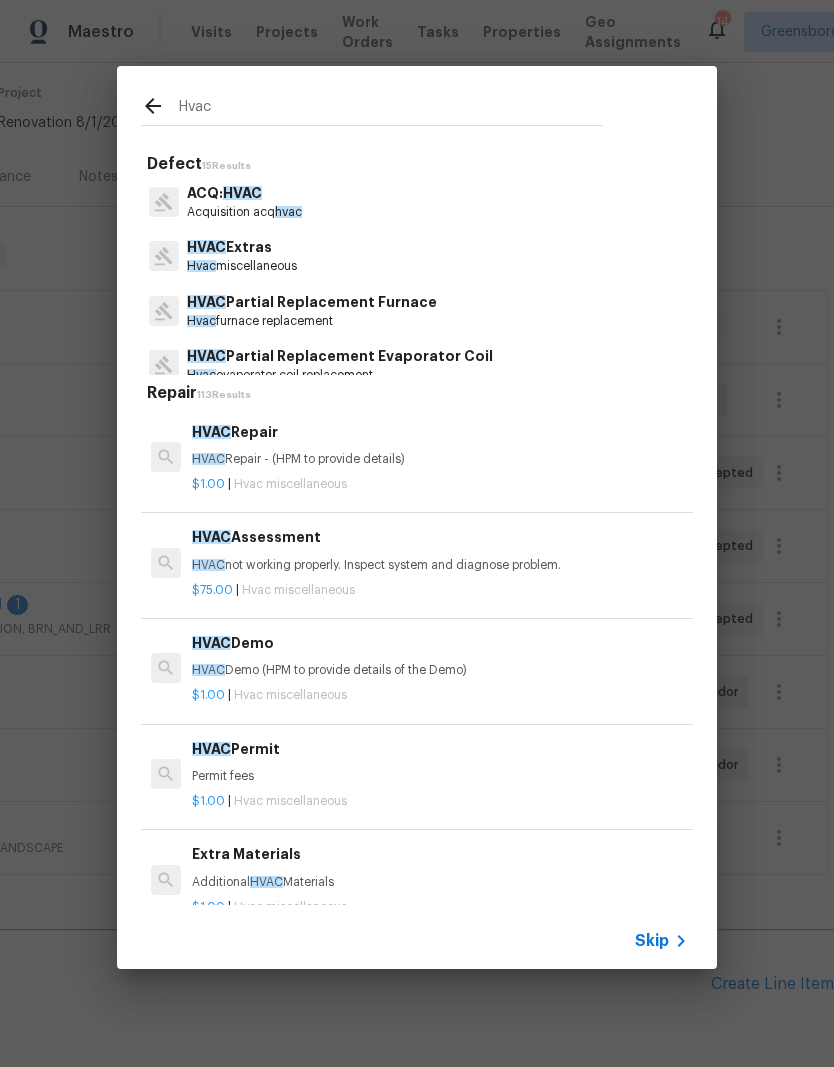 scroll, scrollTop: 0, scrollLeft: 0, axis: both 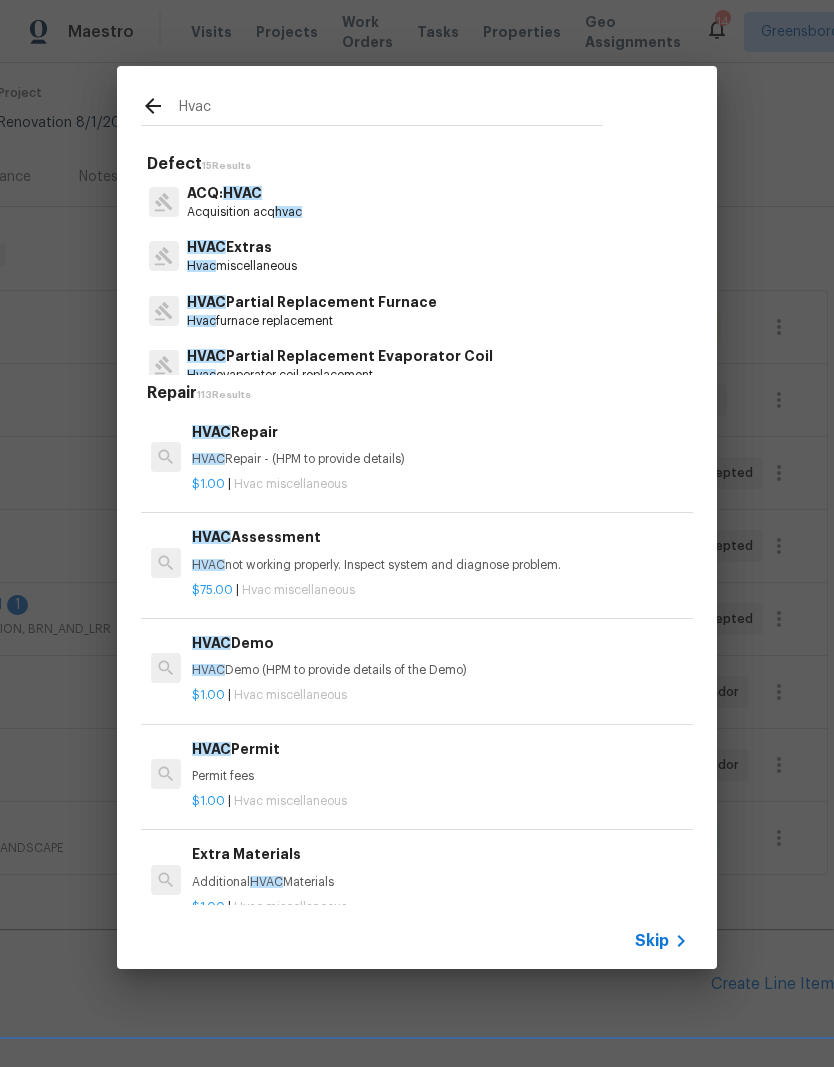 click on "HVAC  Extras" at bounding box center [242, 247] 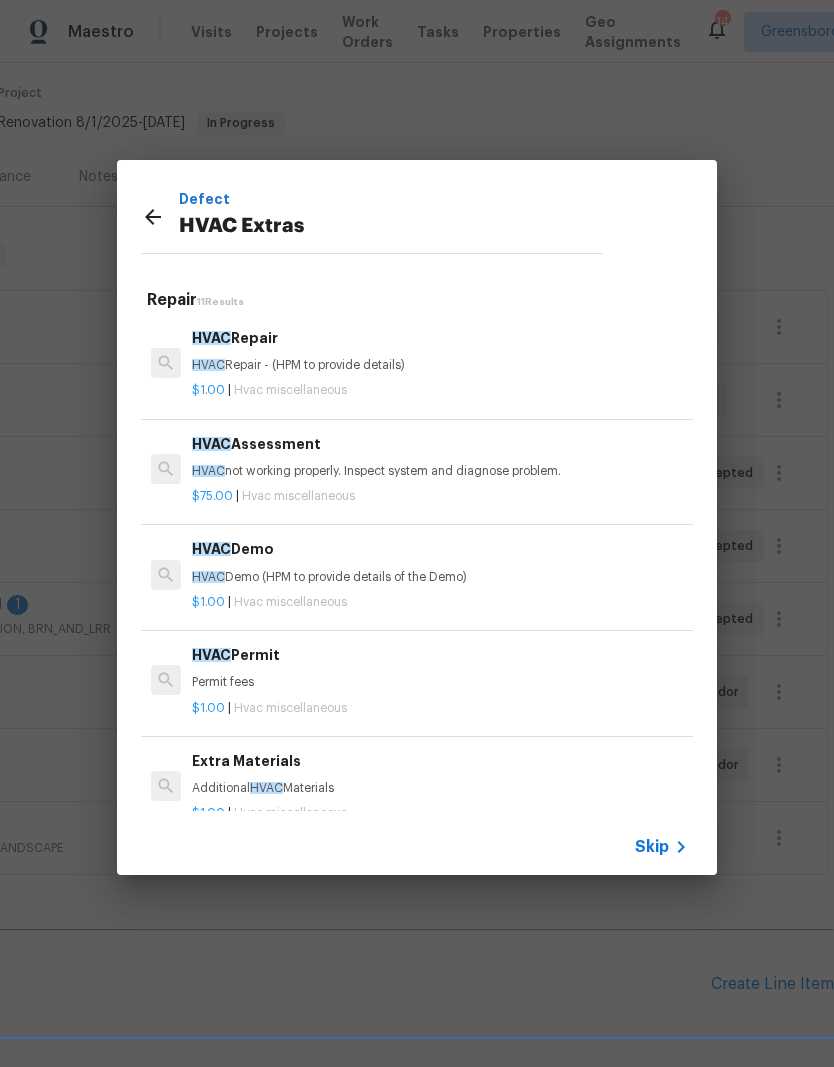 click on "HVAC  Repair - (HPM to provide details)" at bounding box center [440, 365] 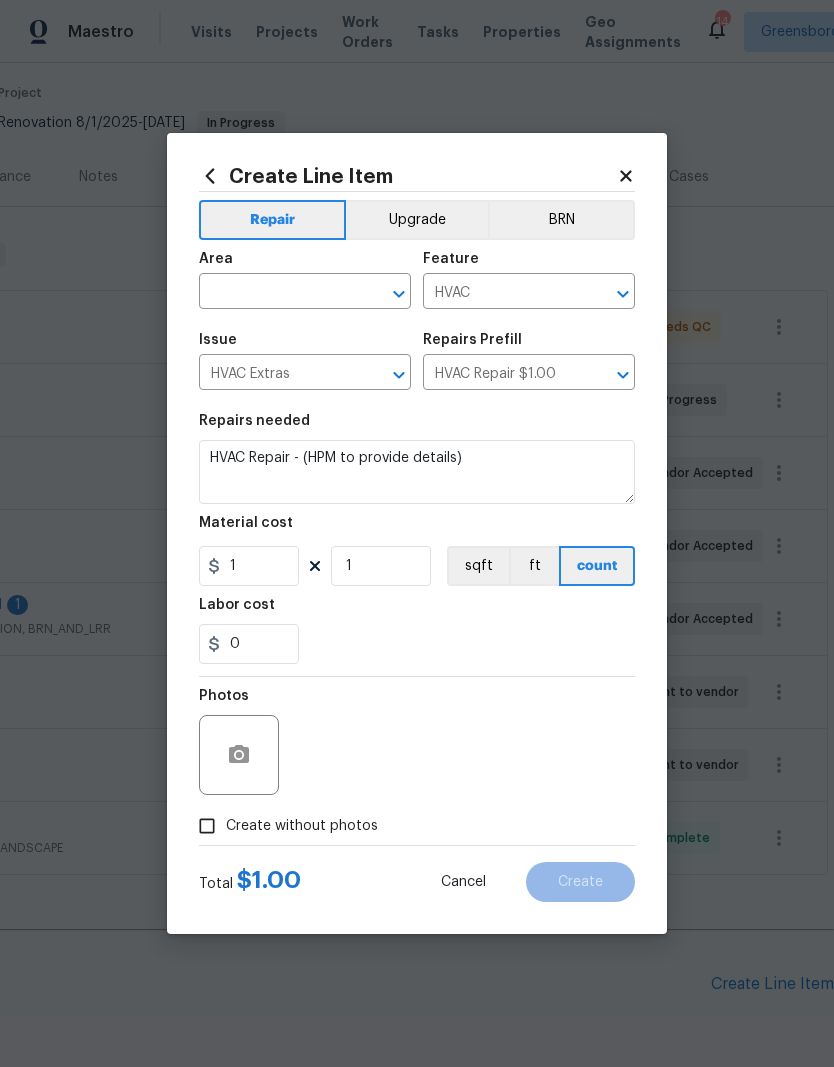 click at bounding box center (277, 293) 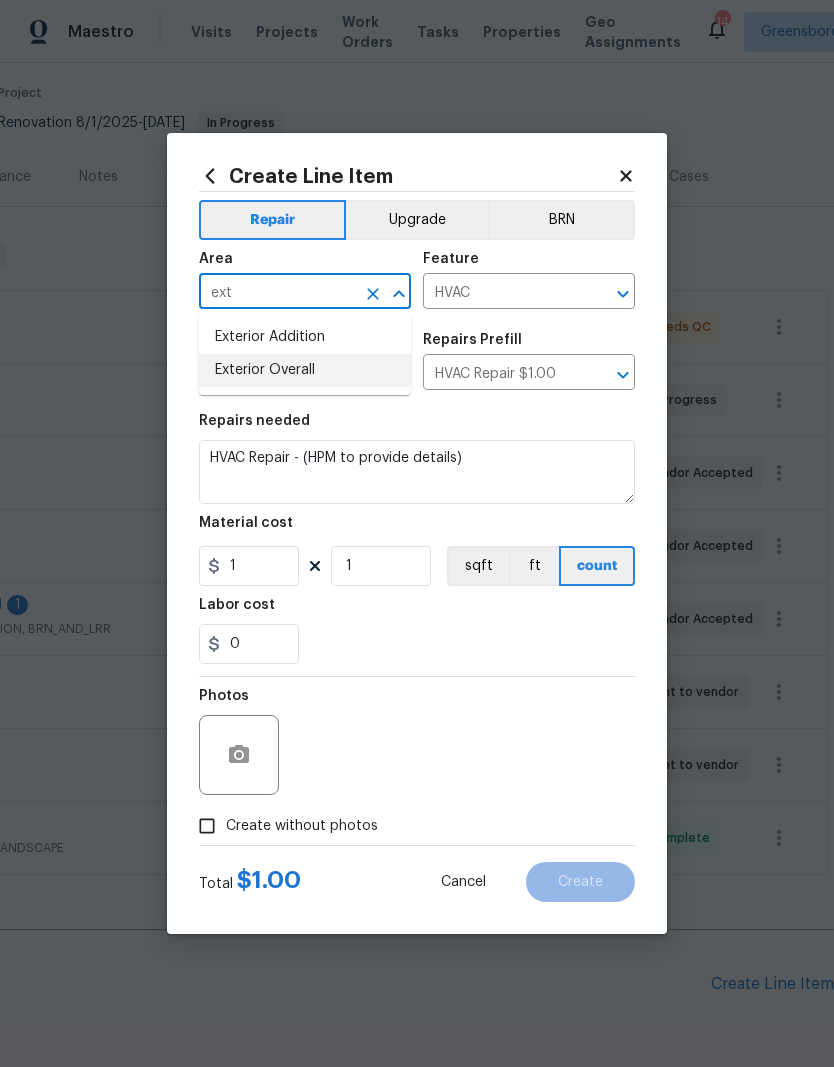 click on "Exterior Overall" at bounding box center (305, 370) 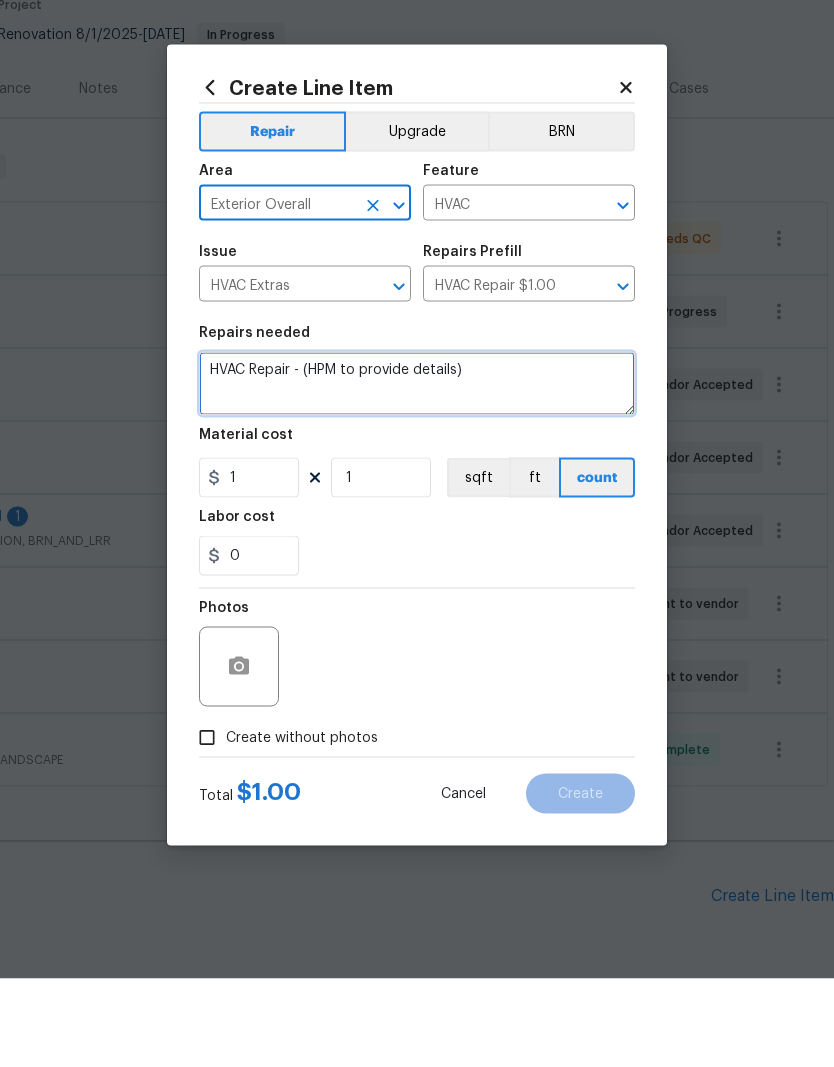 click on "HVAC Repair - (HPM to provide details)" at bounding box center (417, 472) 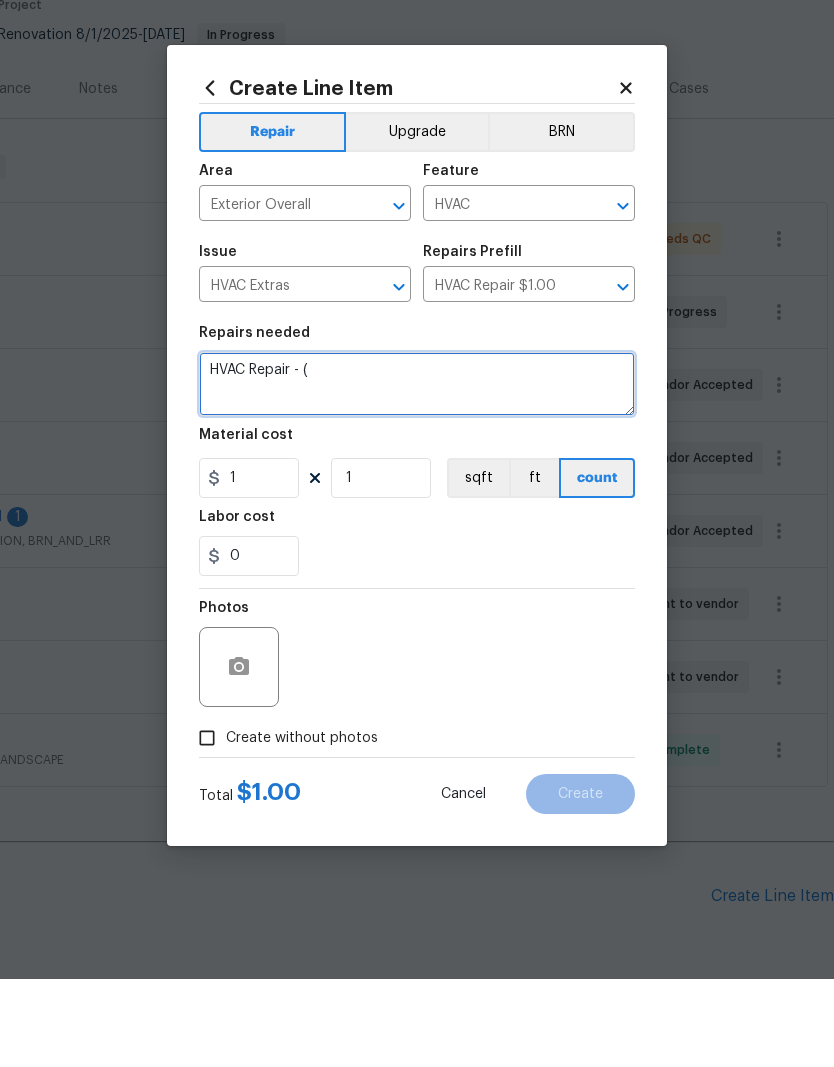 type on "HVAC" 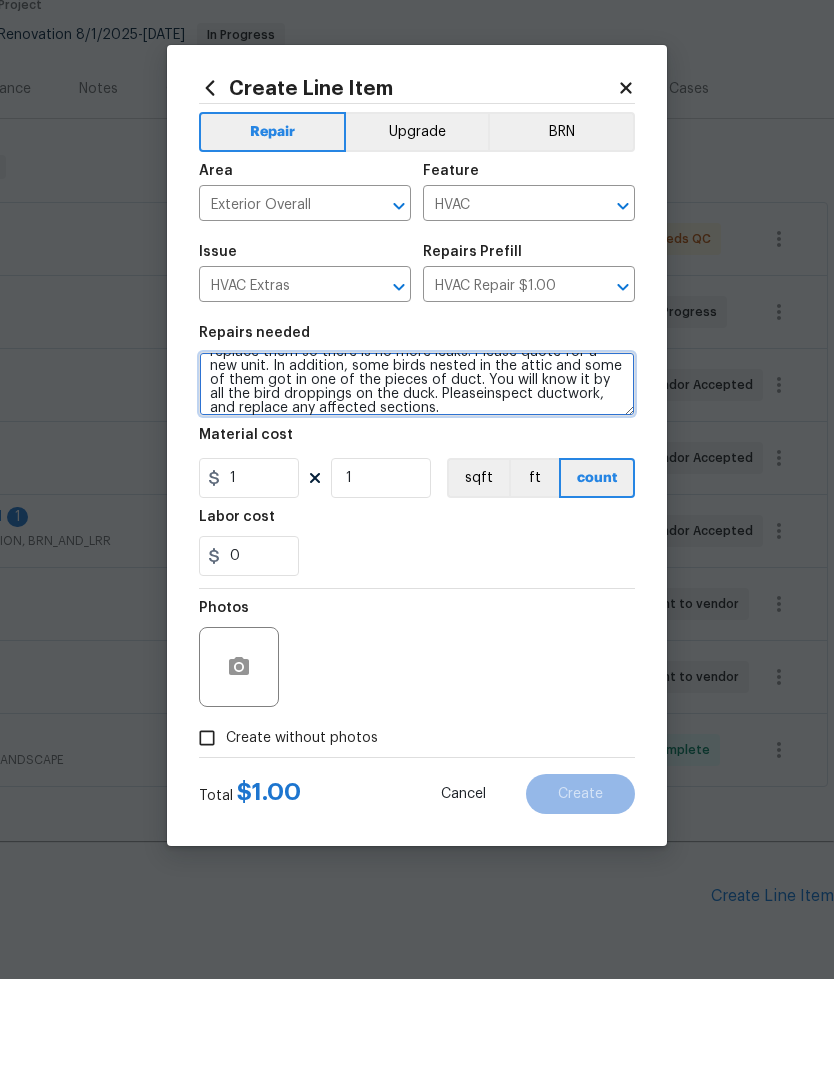 scroll, scrollTop: 88, scrollLeft: 0, axis: vertical 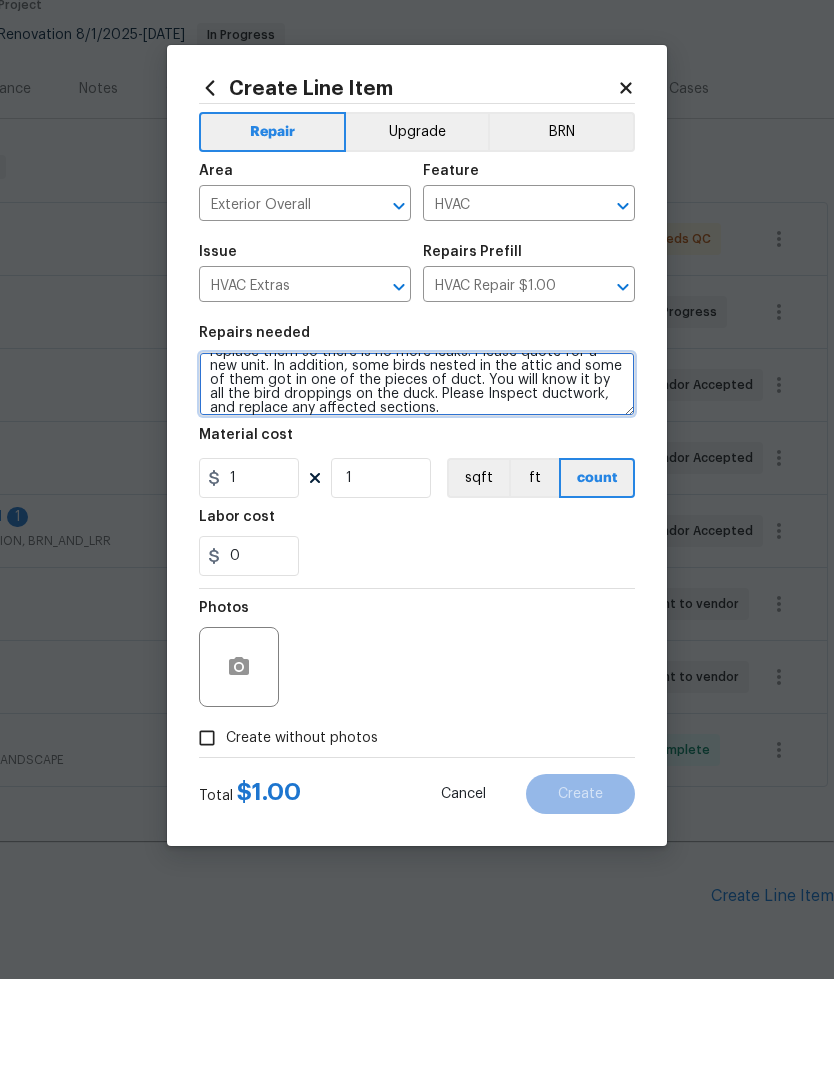 click on "Work order switched over from another vendor. This is an R 22 system with a bad compressor and is leaking refrigerant. Also, the pan needs replacement. In addition, there are 22 pound regulators that are leaking. Currently the gas has been turned off to these Units that are by the main unit. Please scope to replace them so there is no more leaks. Please quote for a new unit. In addition, some birds nested in the attic and some of them got in one of the pieces of duct. You will know it by all the bird droppings on the duck. Pleaseinspect ductwork, and replace any affected sections." at bounding box center [417, 472] 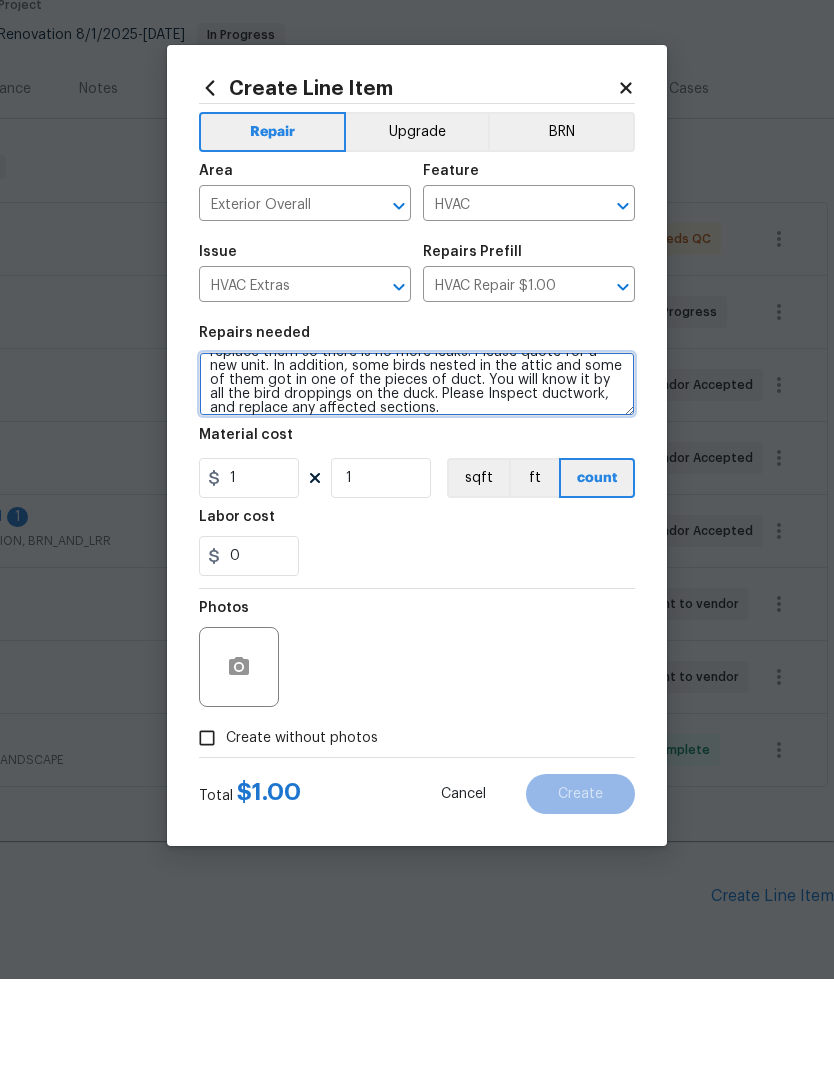 click on "Work order switched over from another vendor. This is an R 22 system with a bad compressor and is leaking refrigerant. Also, the pan needs replacement. In addition, there are 22 pound regulators that are leaking. Currently the gas has been turned off to these Units that are by the main unit. Please scope to replace them so there is no more leaks. Please quote for a new unit. In addition, some birds nested in the attic and some of them got in one of the pieces of duct. You will know it by all the bird droppings on the duck. Please Inspect ductwork, and replace any affected sections." at bounding box center (417, 472) 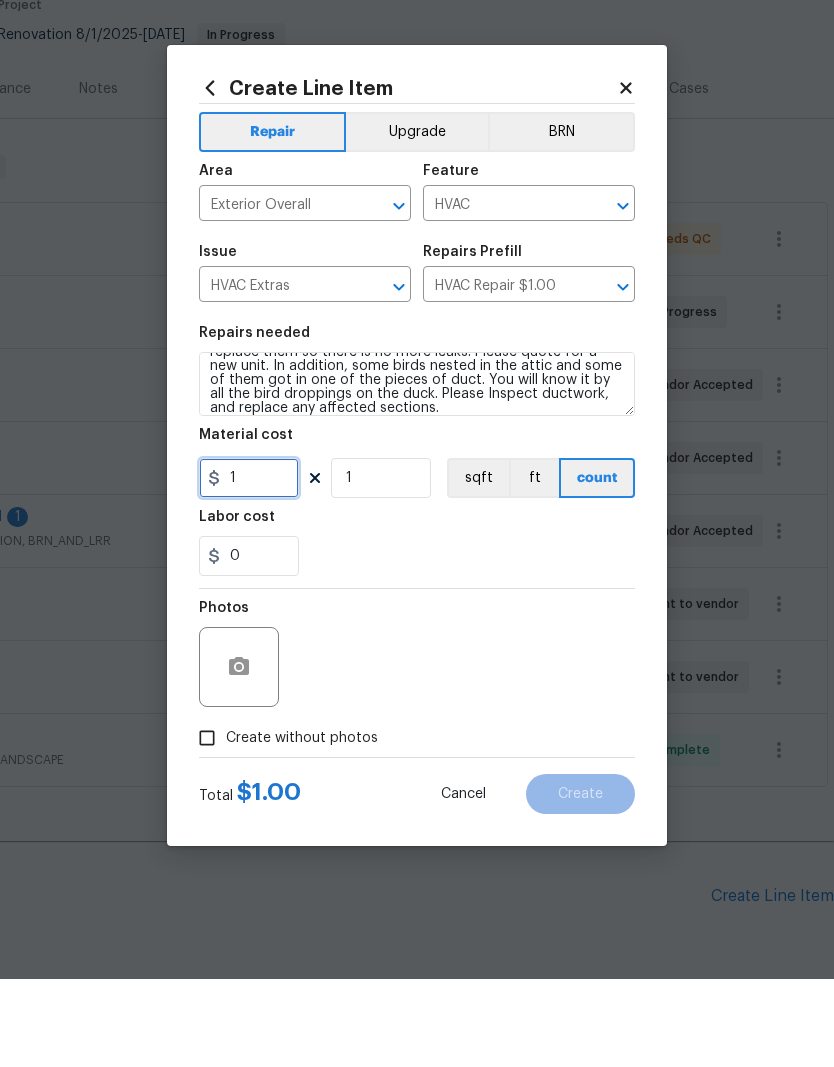 click on "1" at bounding box center [249, 566] 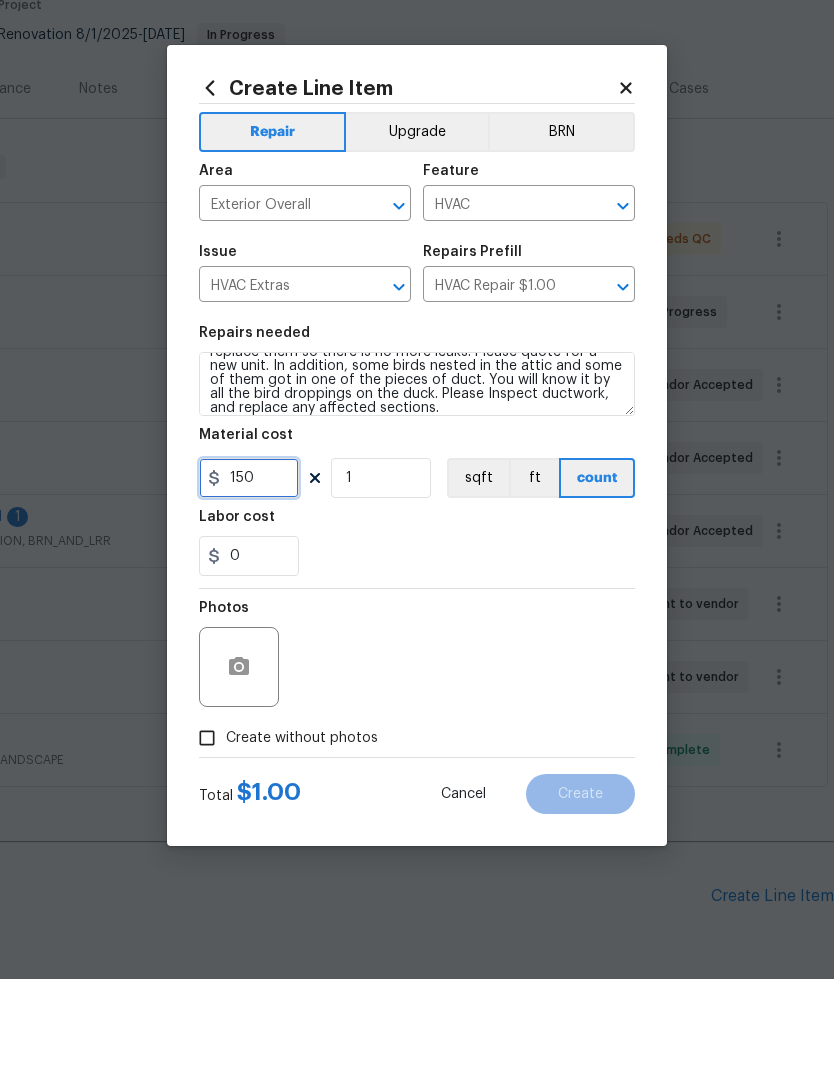 type on "150" 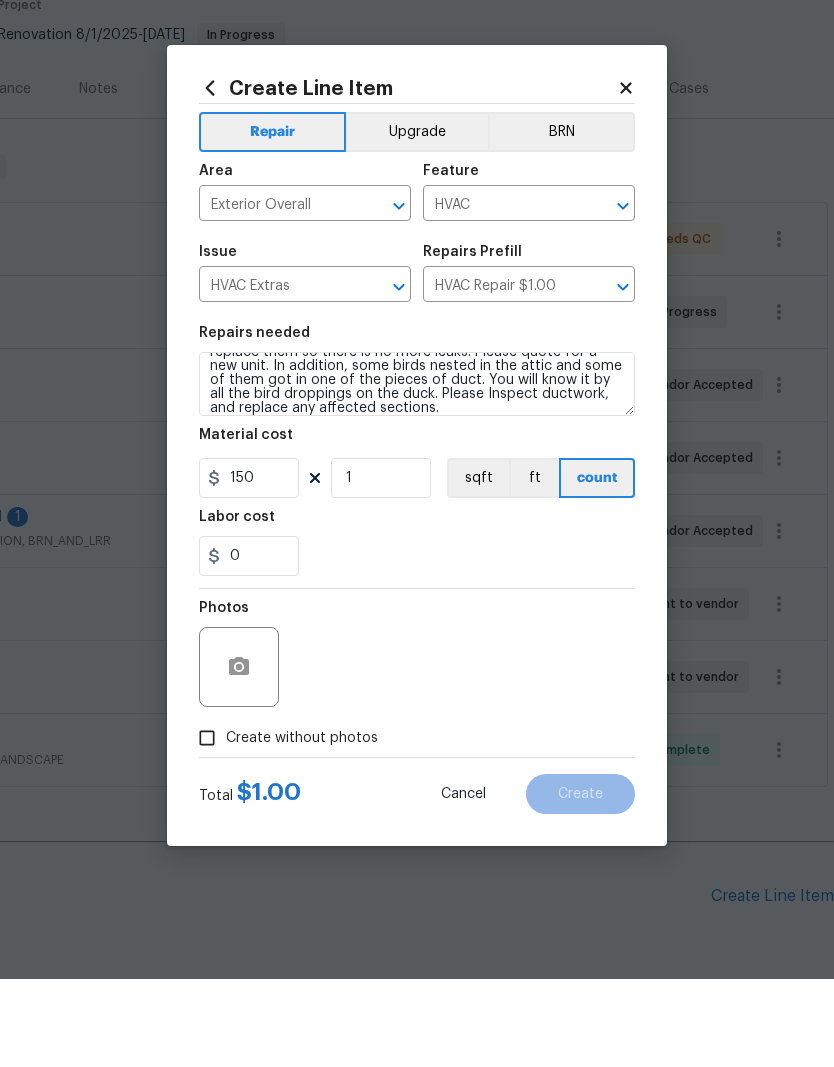 click on "Repair Upgrade BRN Area Exterior Overall ​ Feature HVAC ​ Issue HVAC Extras ​ Repairs Prefill HVAC Repair $1.00 ​ Repairs needed Work order switched over from another vendor. This is an R 22 system with a bad compressor and is leaking refrigerant. Also, the pan needs replacement. In addition, there are 22 pound regulators that are leaking. Currently the gas has been turned off to these Units that are by the main unit. Please scope to replace them so there is no more leaks. Please quote for a new unit. In addition, some birds nested in the attic and some of them got in one of the pieces of duct. You will know it by all the bird droppings on the duck. Please Inspect ductwork, and replace any affected sections.  Material cost 150 1 sqft ft count Labor cost 0 Photos Create without photos" at bounding box center (417, 518) 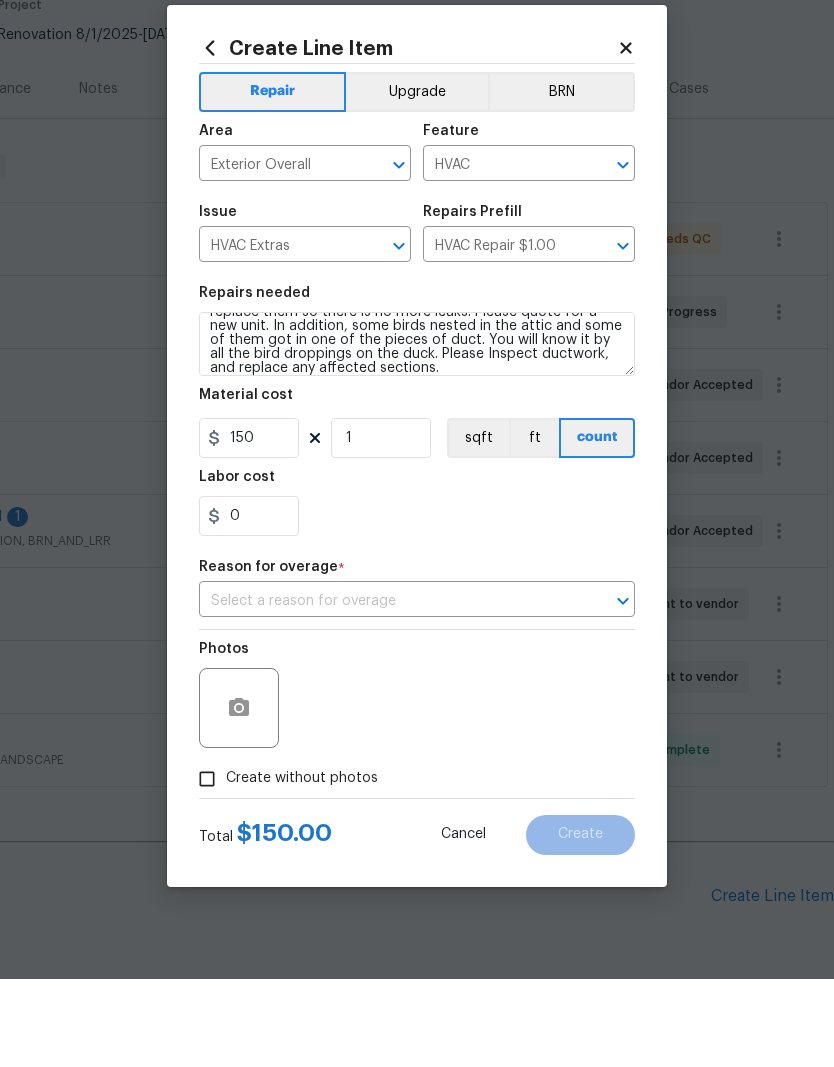 scroll, scrollTop: 79, scrollLeft: 0, axis: vertical 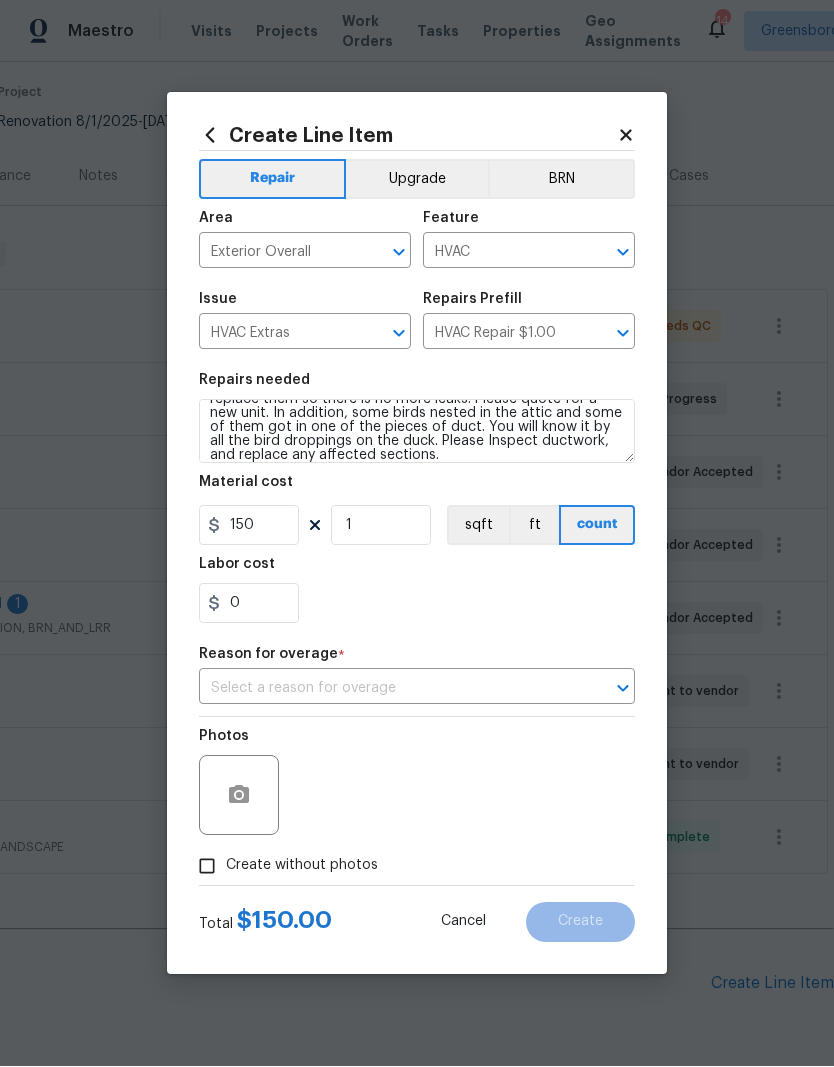 click at bounding box center [623, 689] 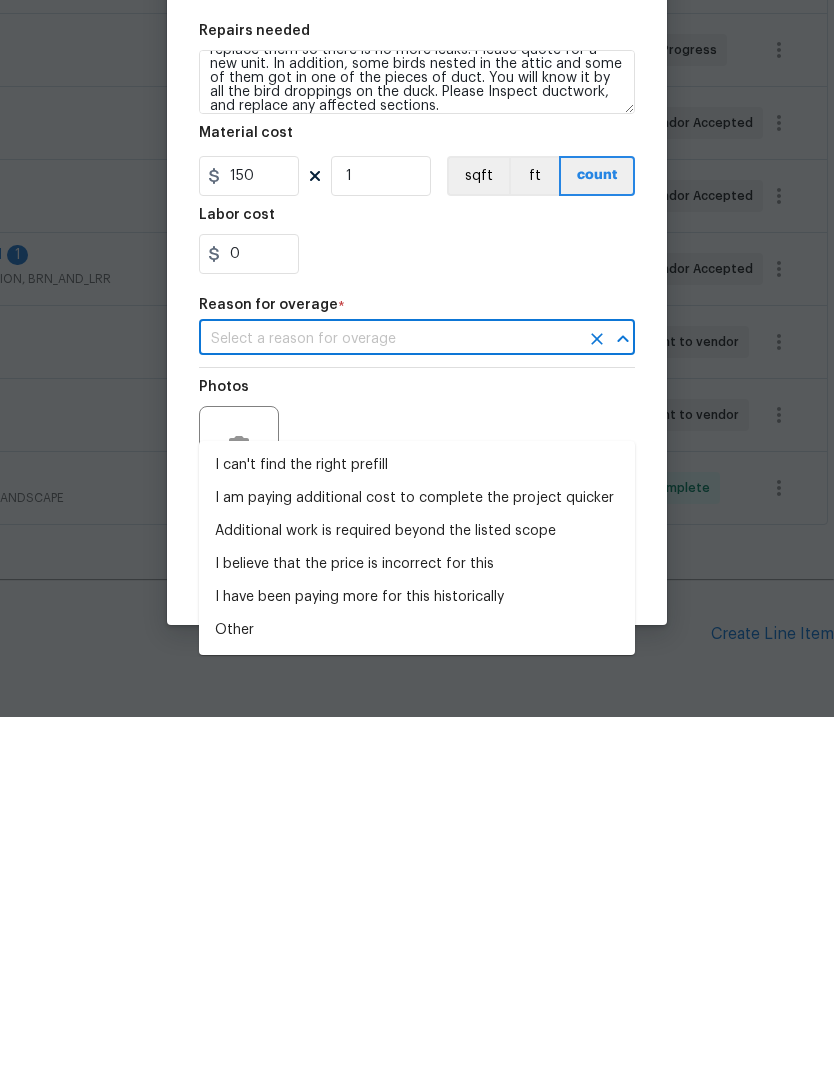 click on "Other" at bounding box center [417, 980] 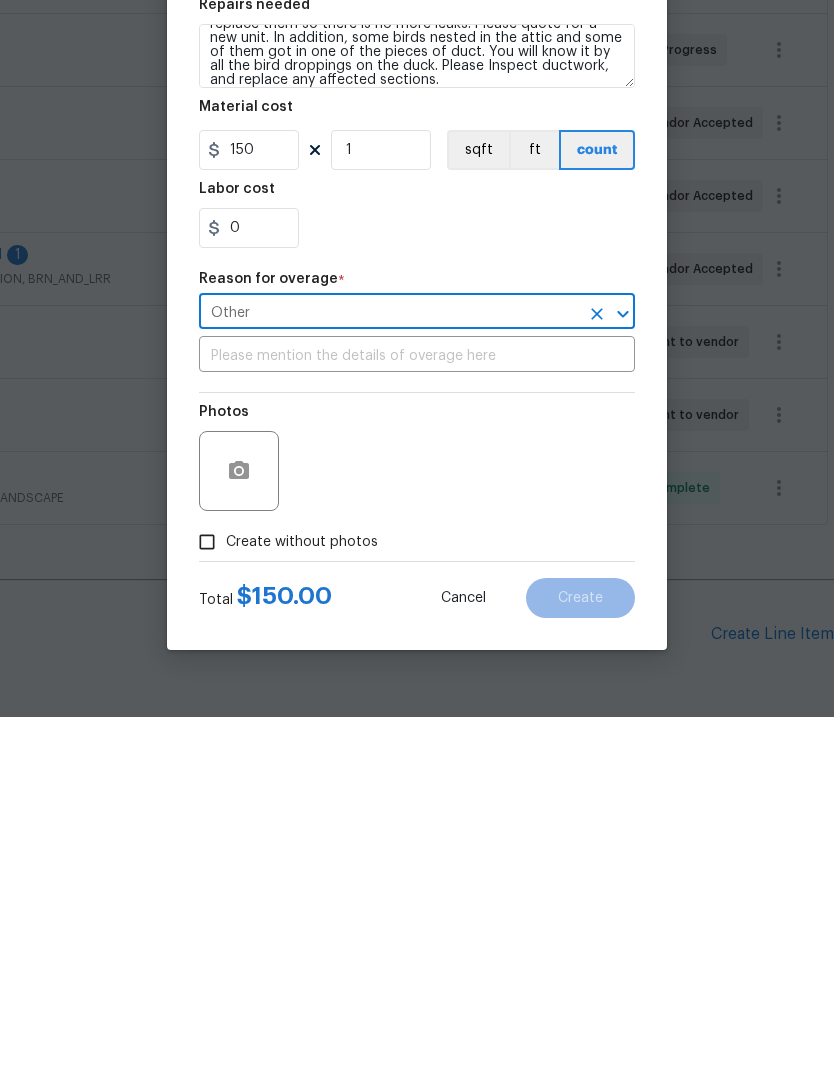 click at bounding box center (417, 706) 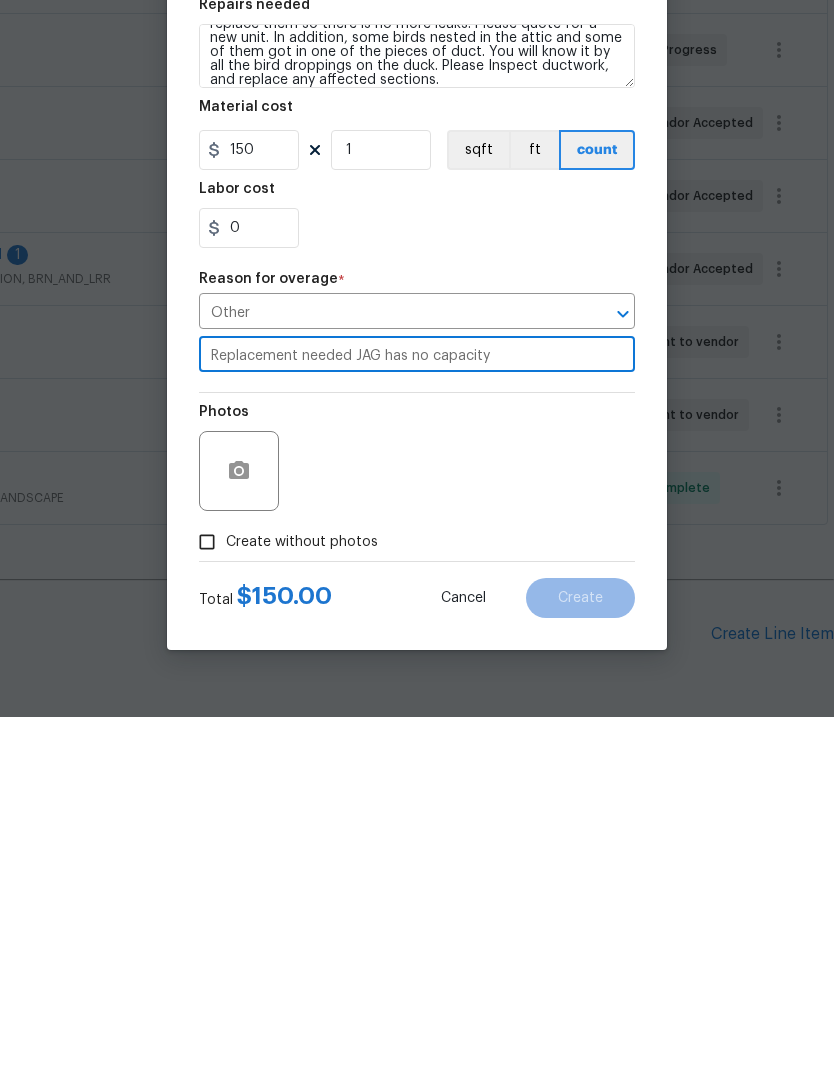 type on "Replacement needed JAG has no capacity" 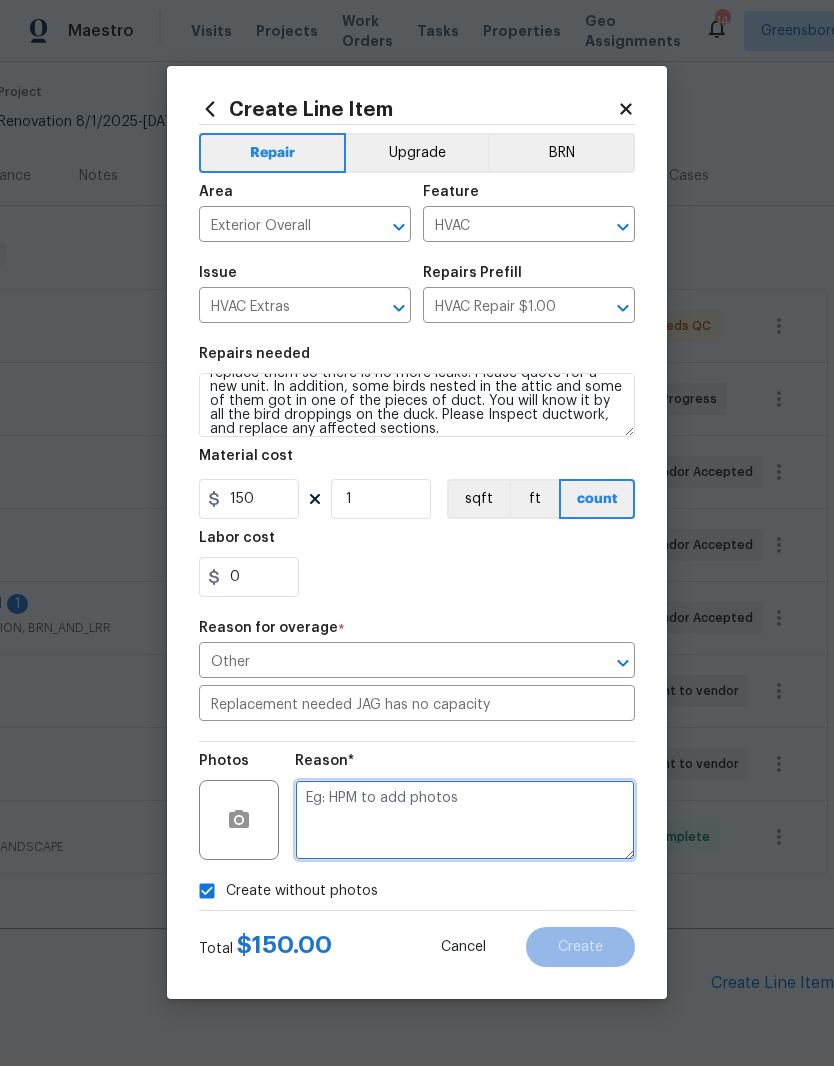 click at bounding box center (465, 821) 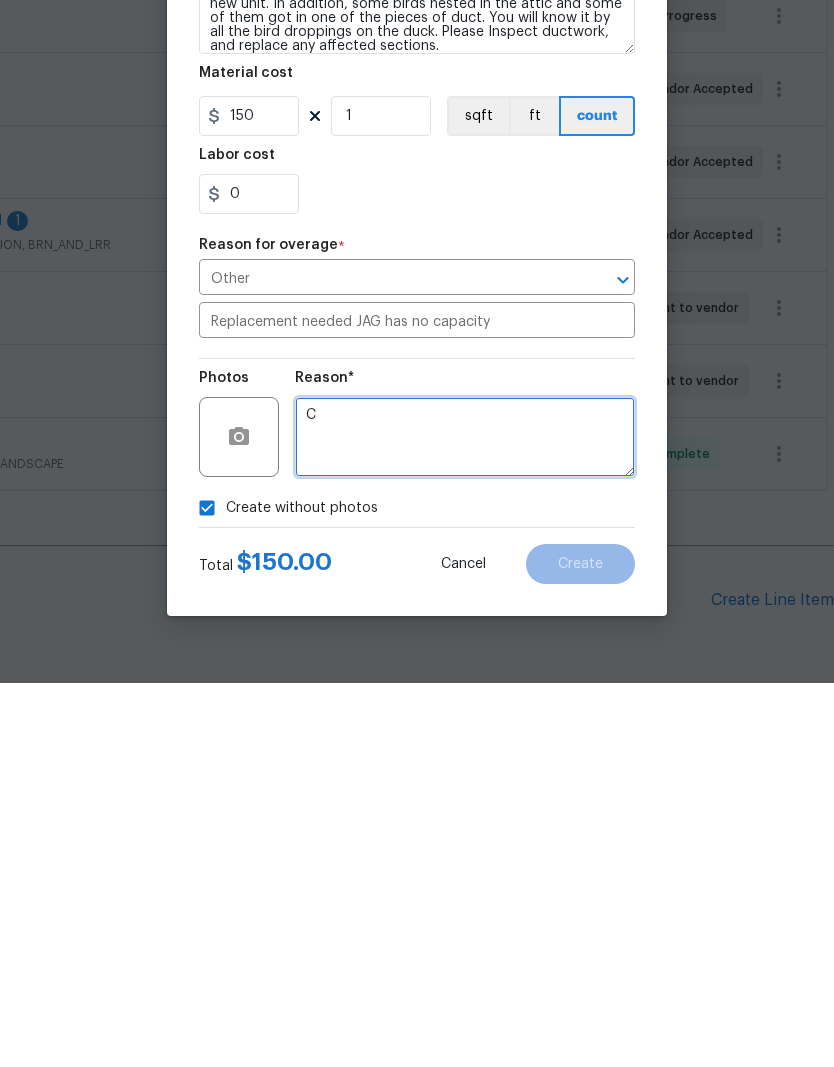 scroll, scrollTop: 79, scrollLeft: 0, axis: vertical 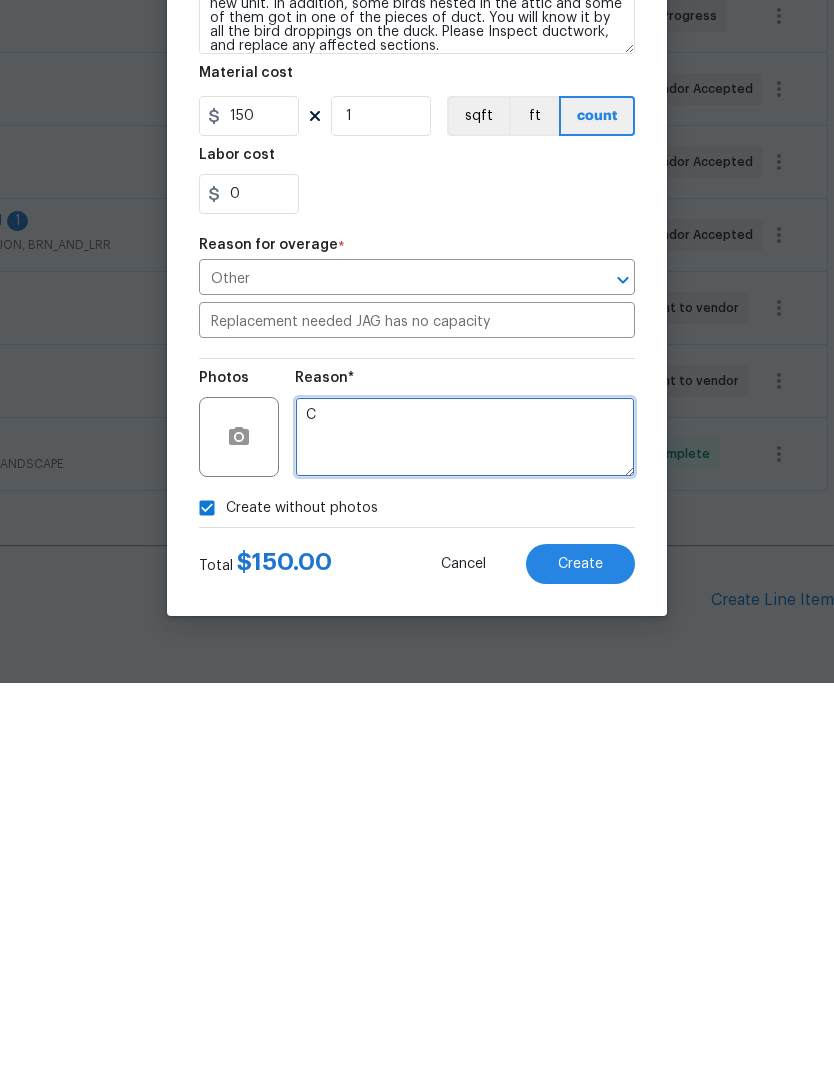type on "C" 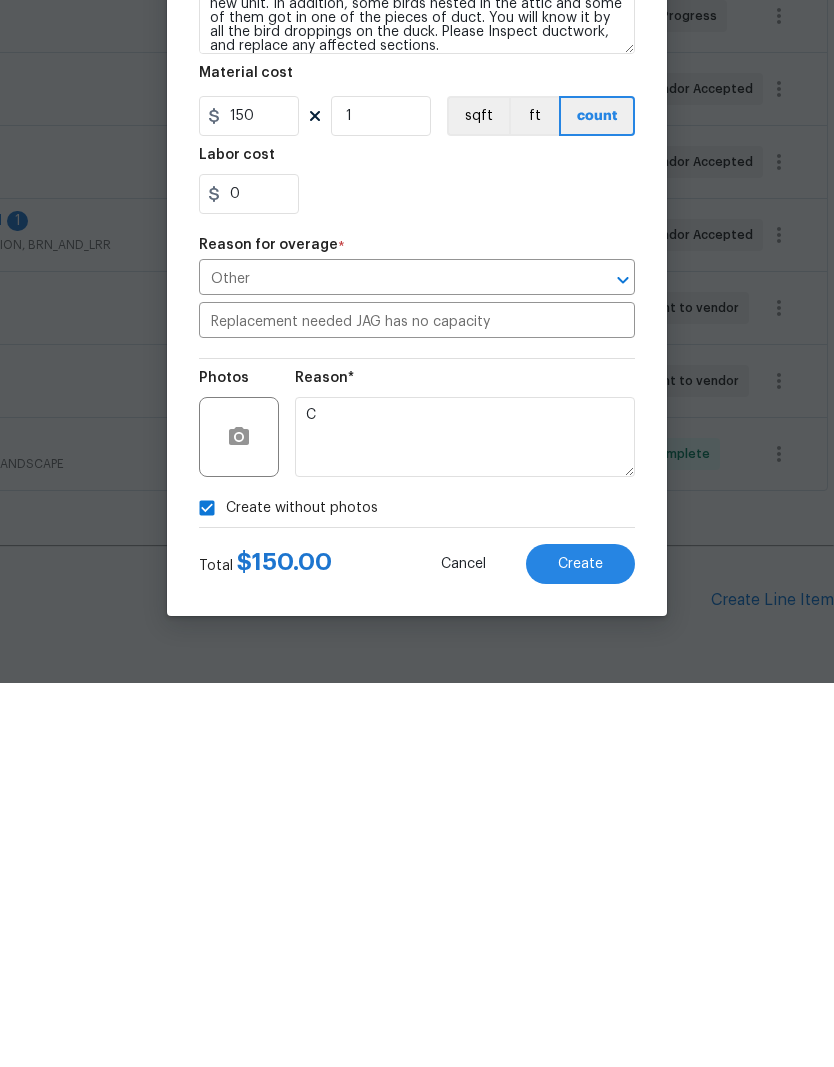 click on "Create" at bounding box center [580, 948] 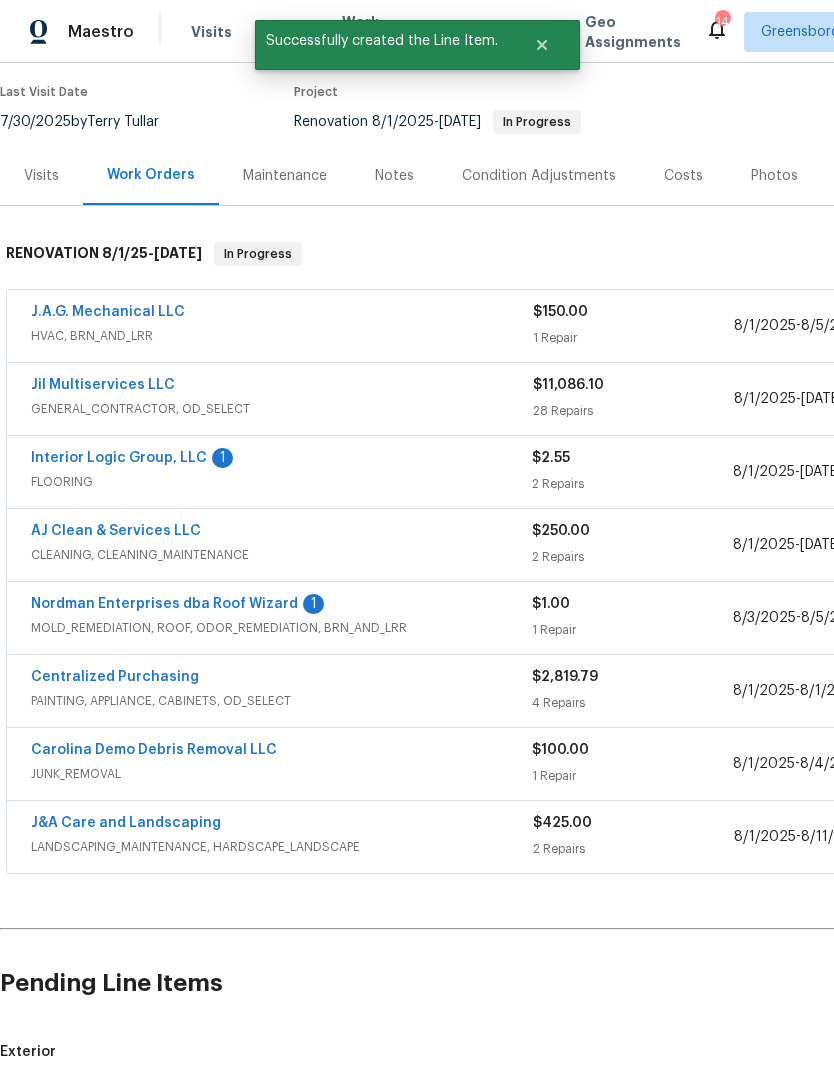 scroll, scrollTop: 197, scrollLeft: 0, axis: vertical 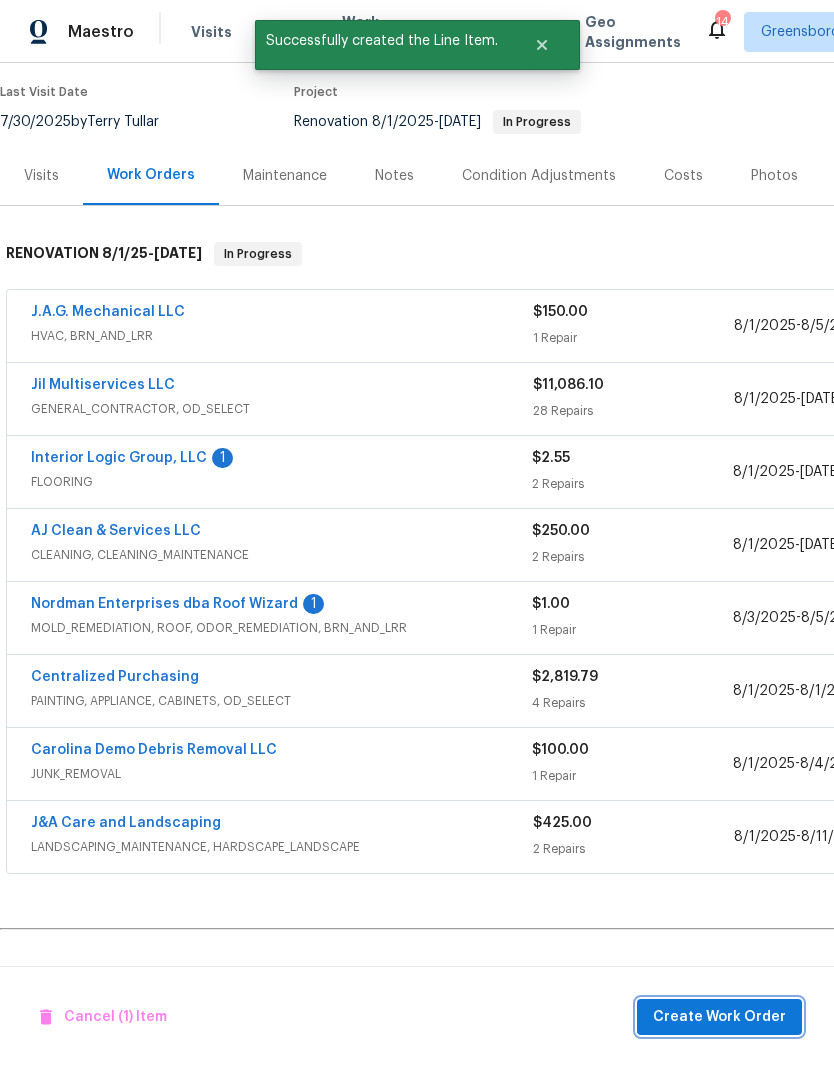 click on "Create Work Order" at bounding box center [719, 1017] 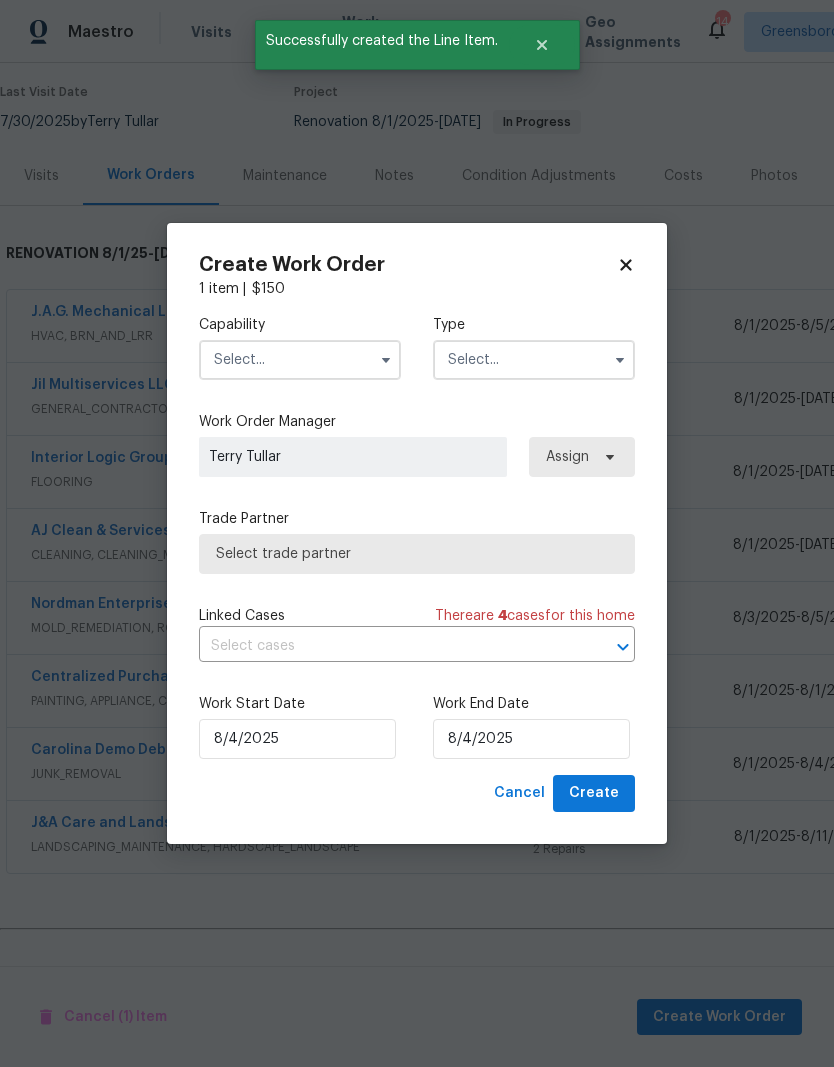 click at bounding box center (300, 360) 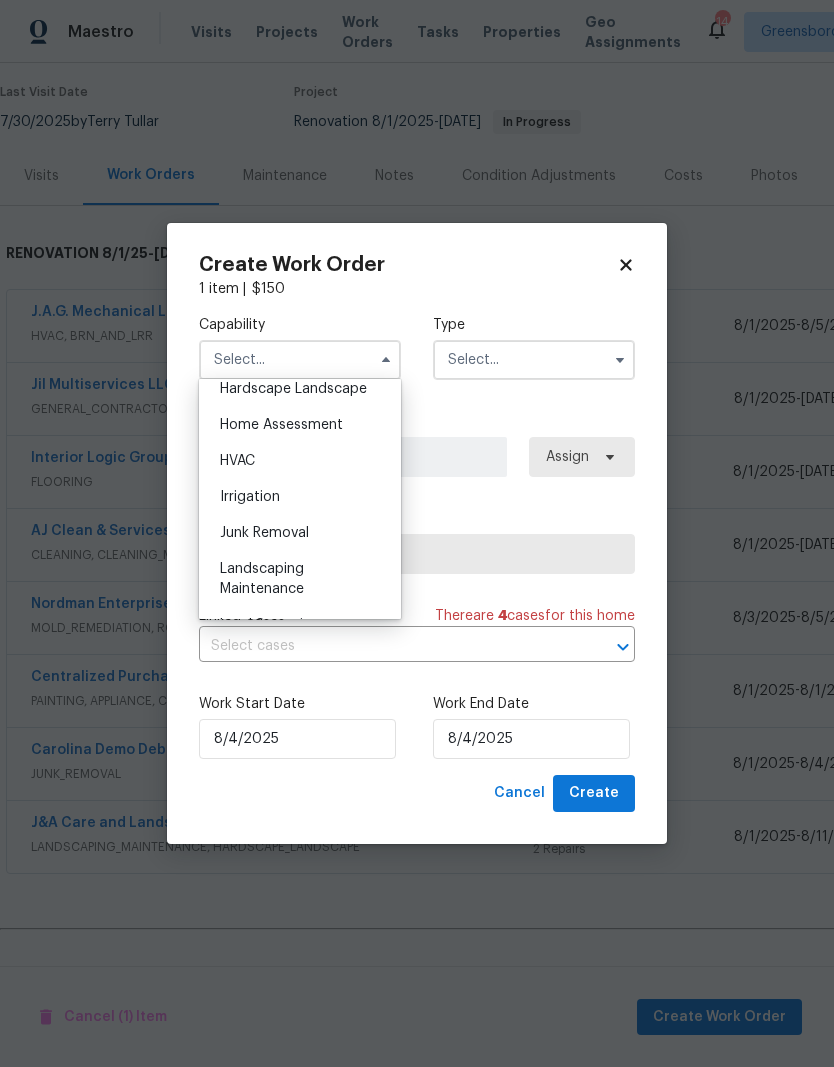 scroll, scrollTop: 1170, scrollLeft: 0, axis: vertical 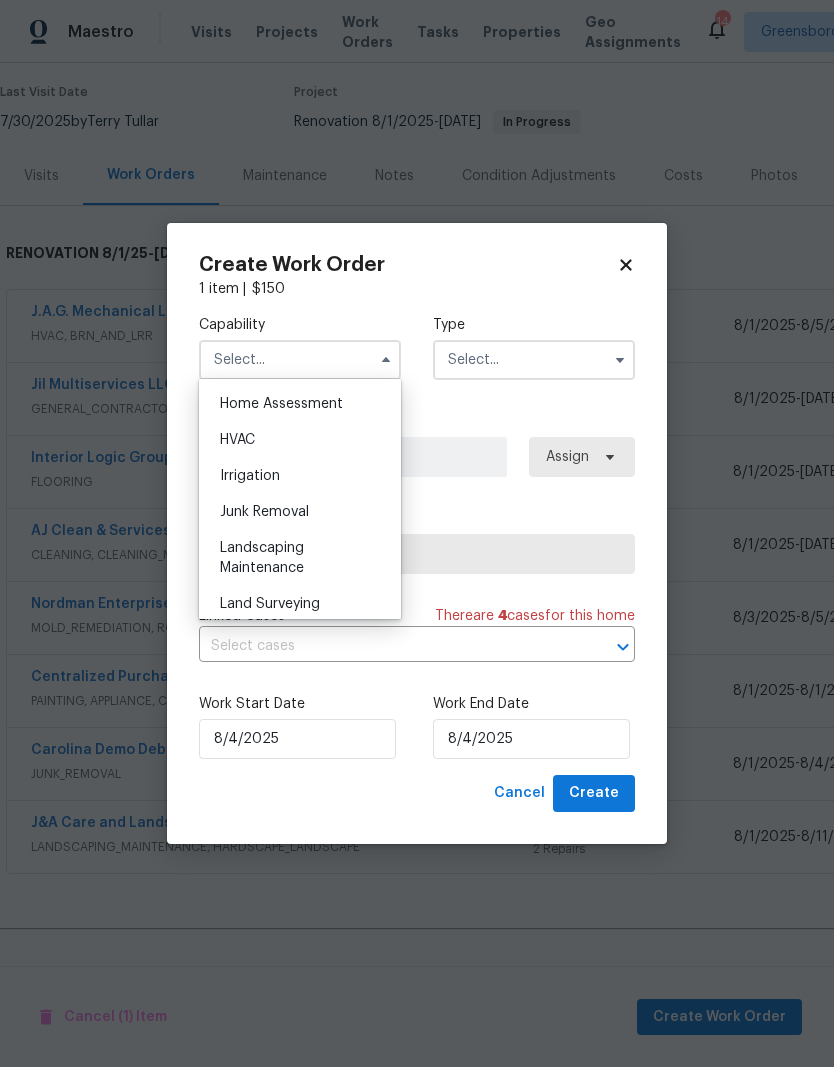 click on "HVAC" at bounding box center (300, 440) 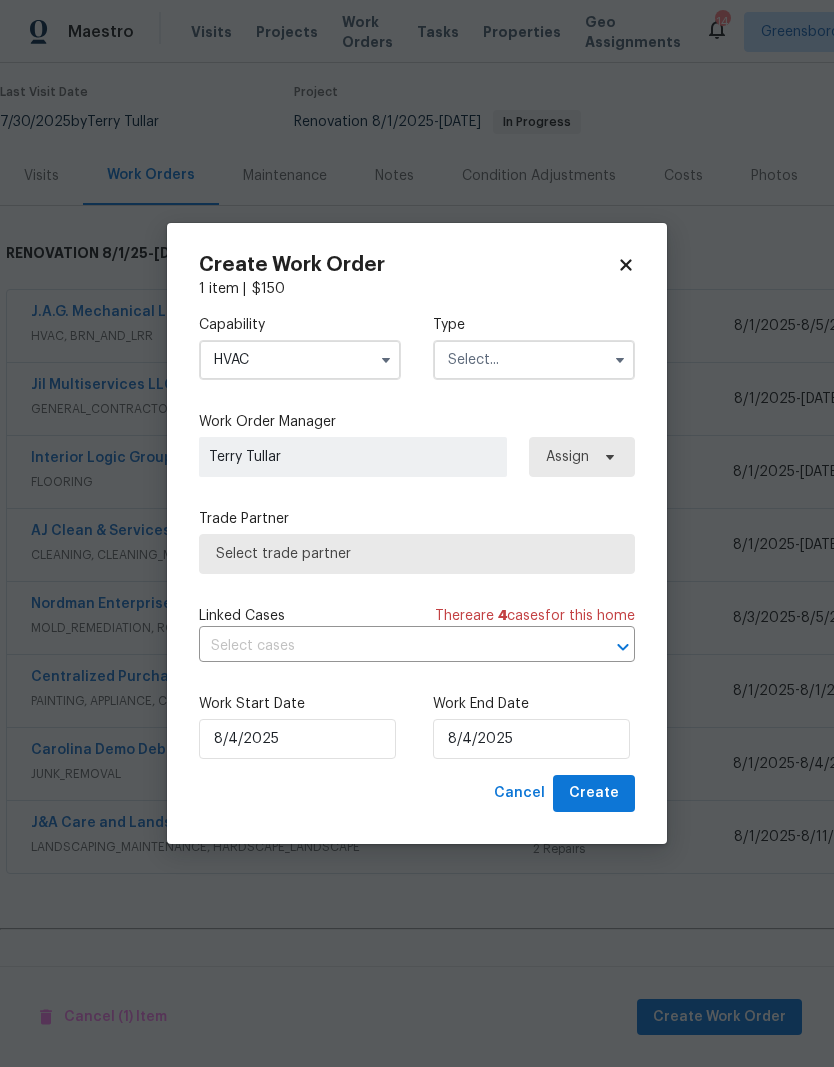 click at bounding box center (534, 360) 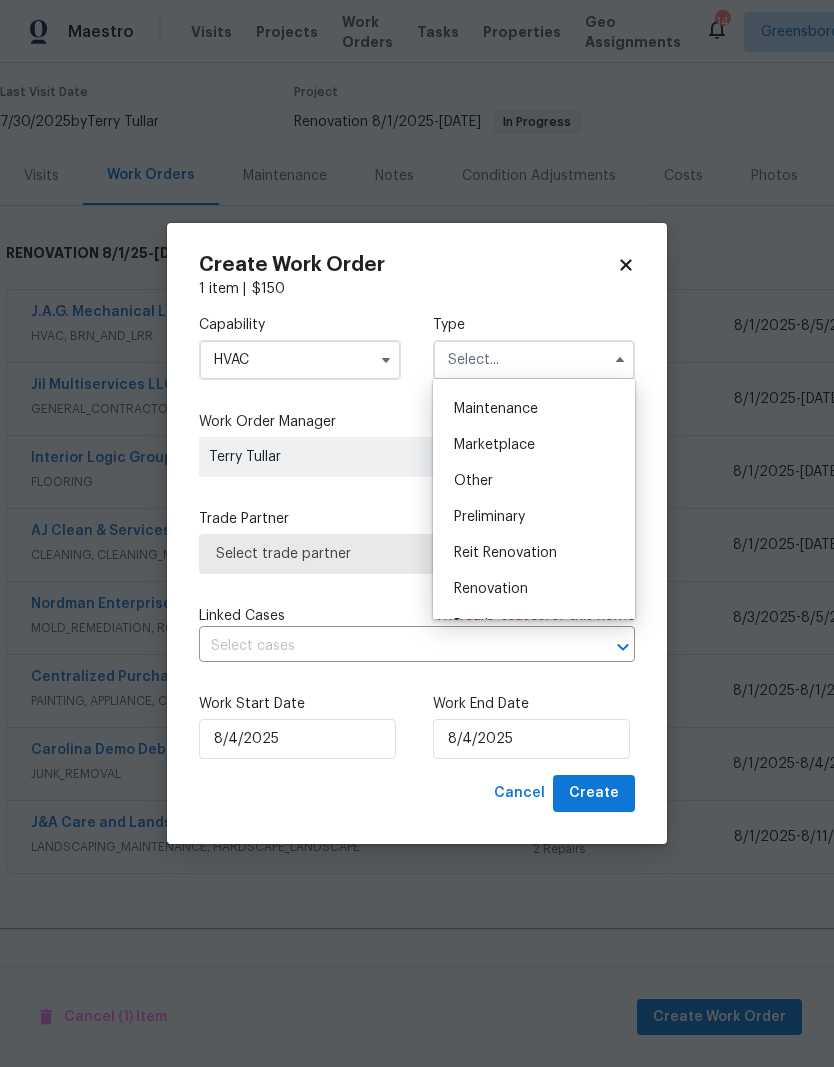 scroll, scrollTop: 324, scrollLeft: 0, axis: vertical 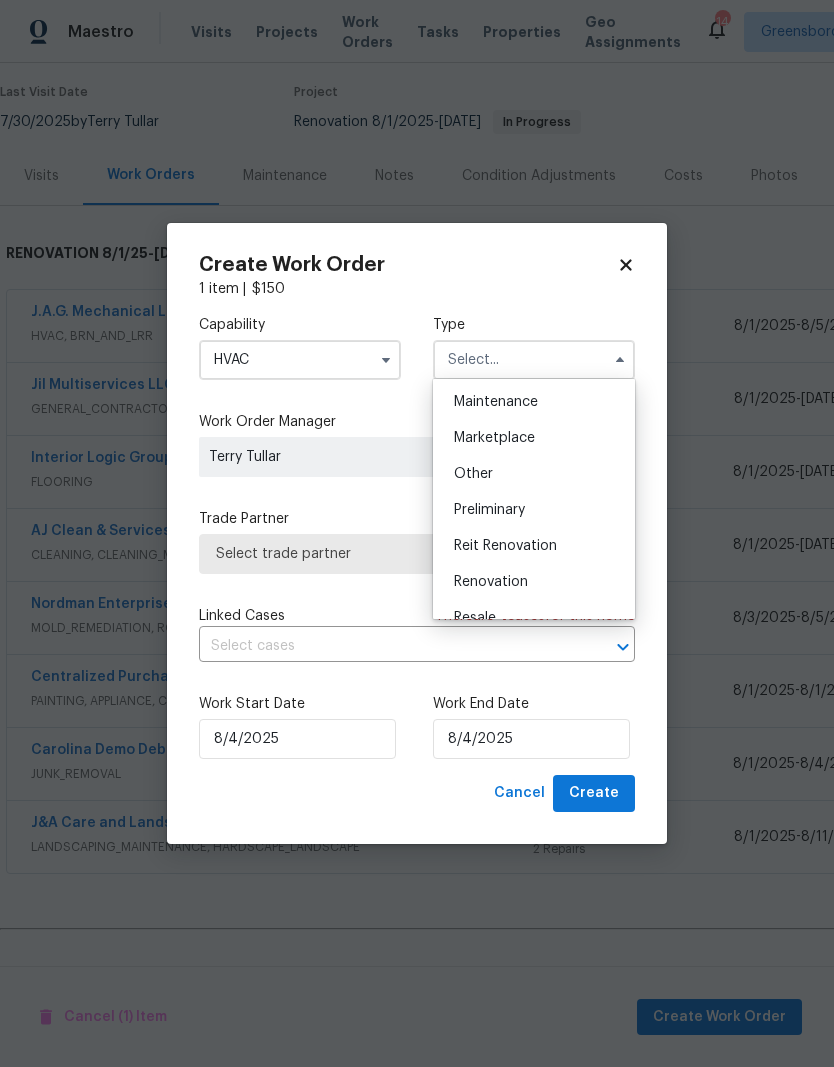 click on "Renovation" at bounding box center (491, 582) 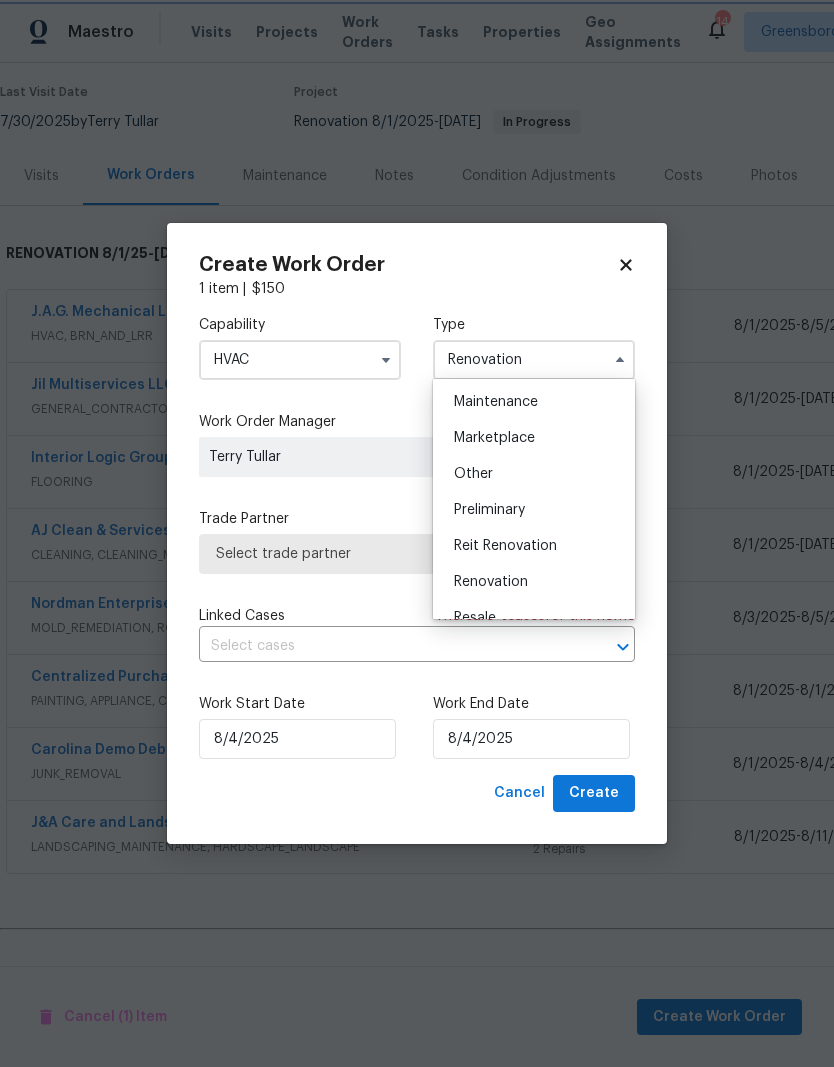 scroll, scrollTop: 0, scrollLeft: 0, axis: both 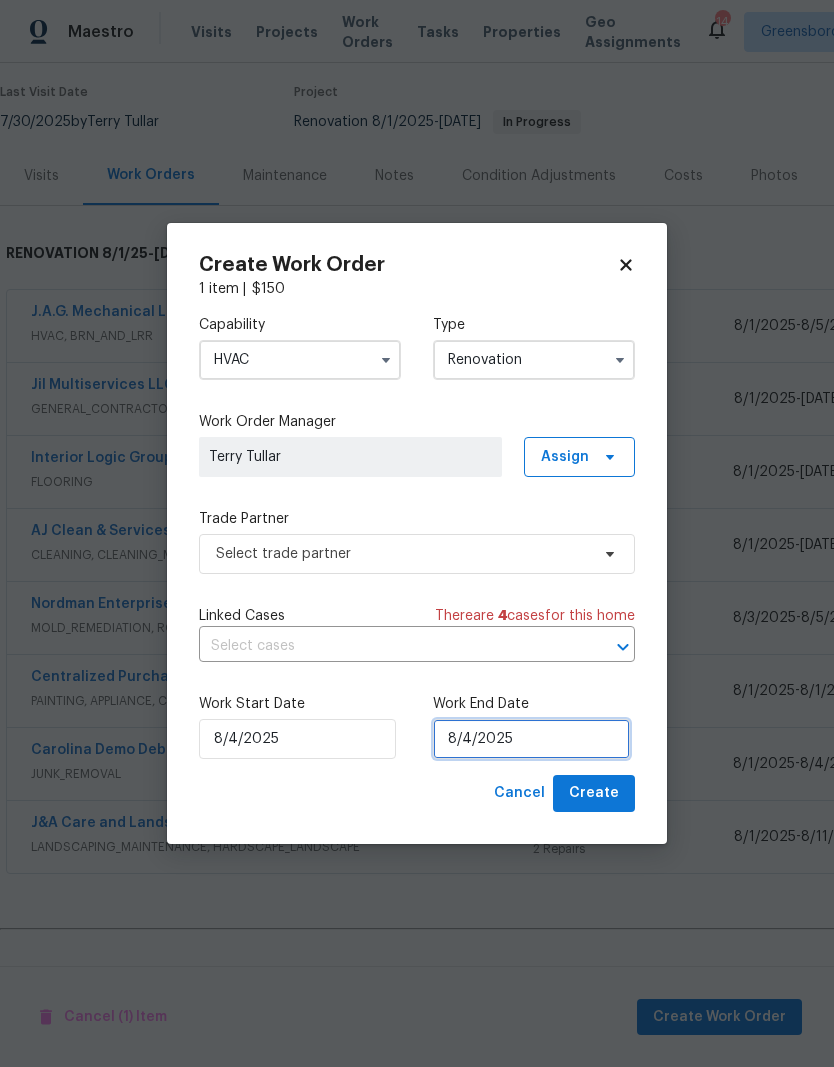 click on "8/4/2025" at bounding box center [531, 739] 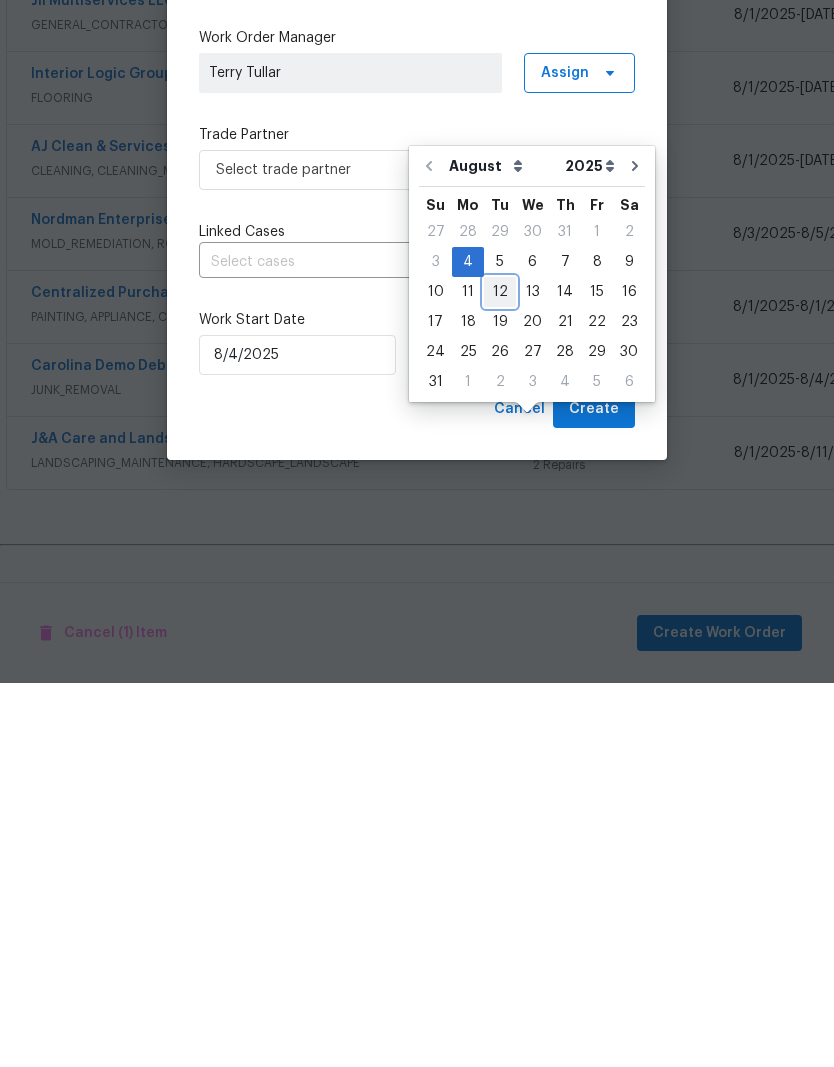 click on "12" at bounding box center [500, 676] 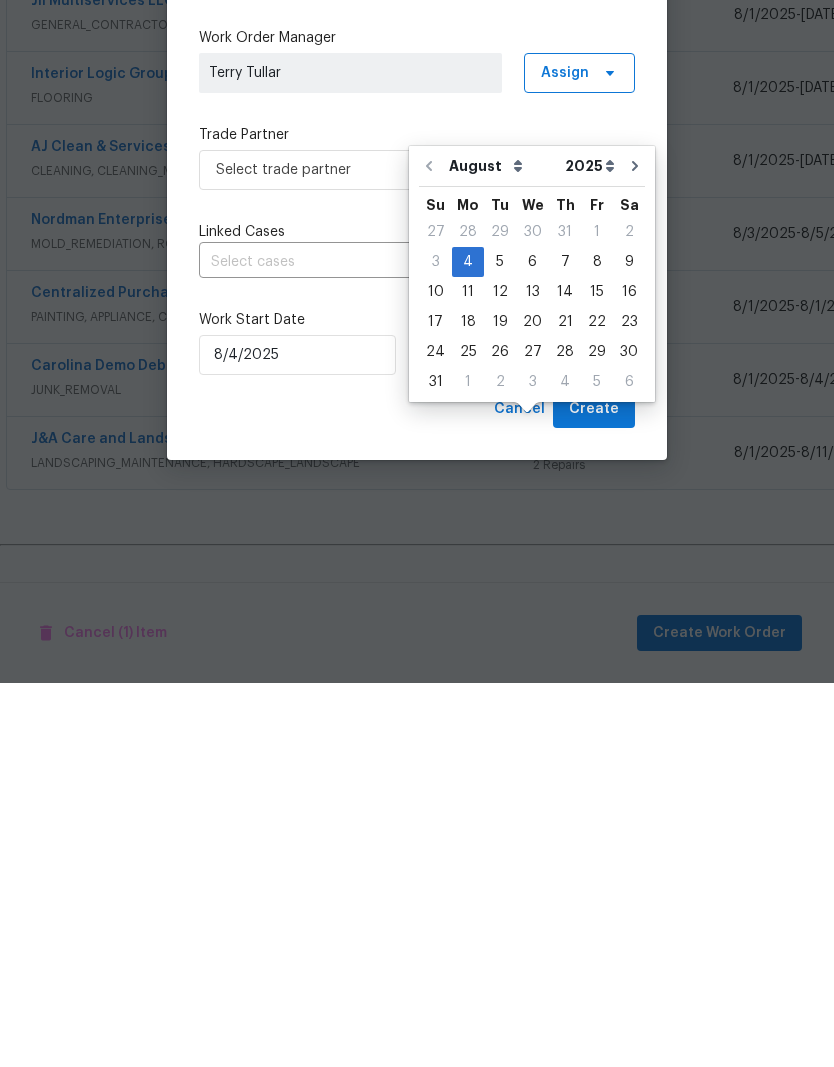 scroll, scrollTop: 79, scrollLeft: 0, axis: vertical 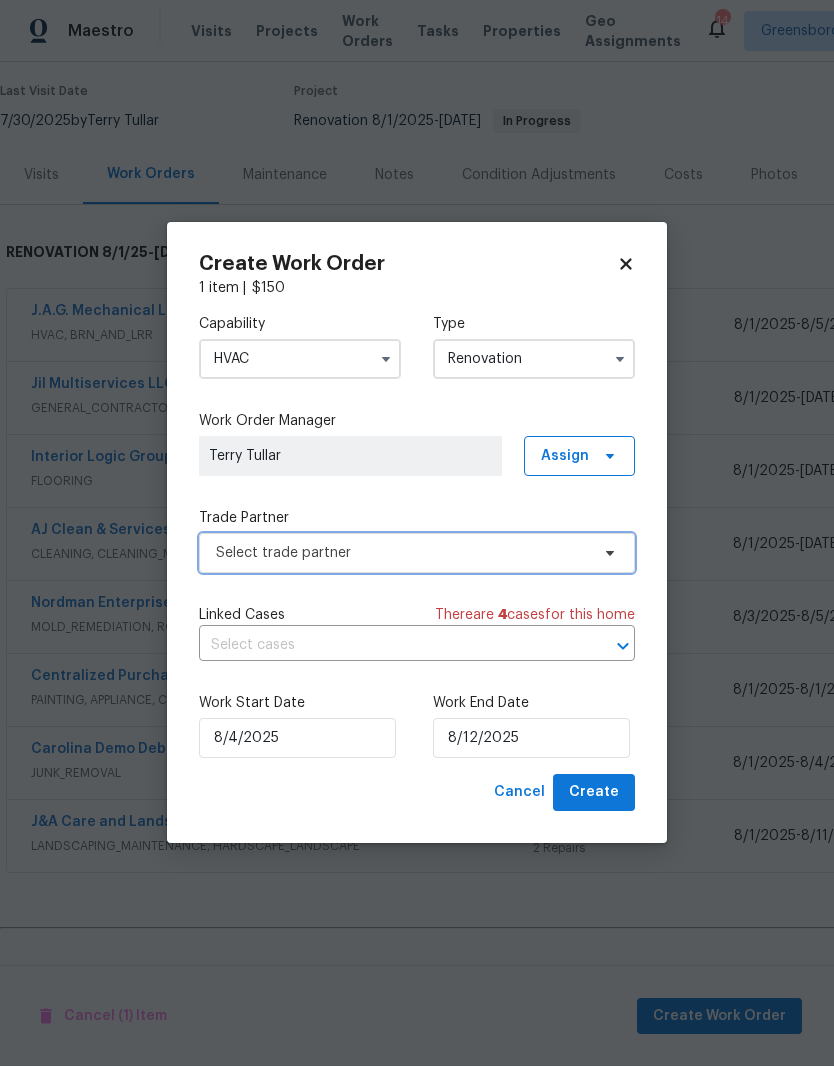 click on "Select trade partner" at bounding box center [402, 554] 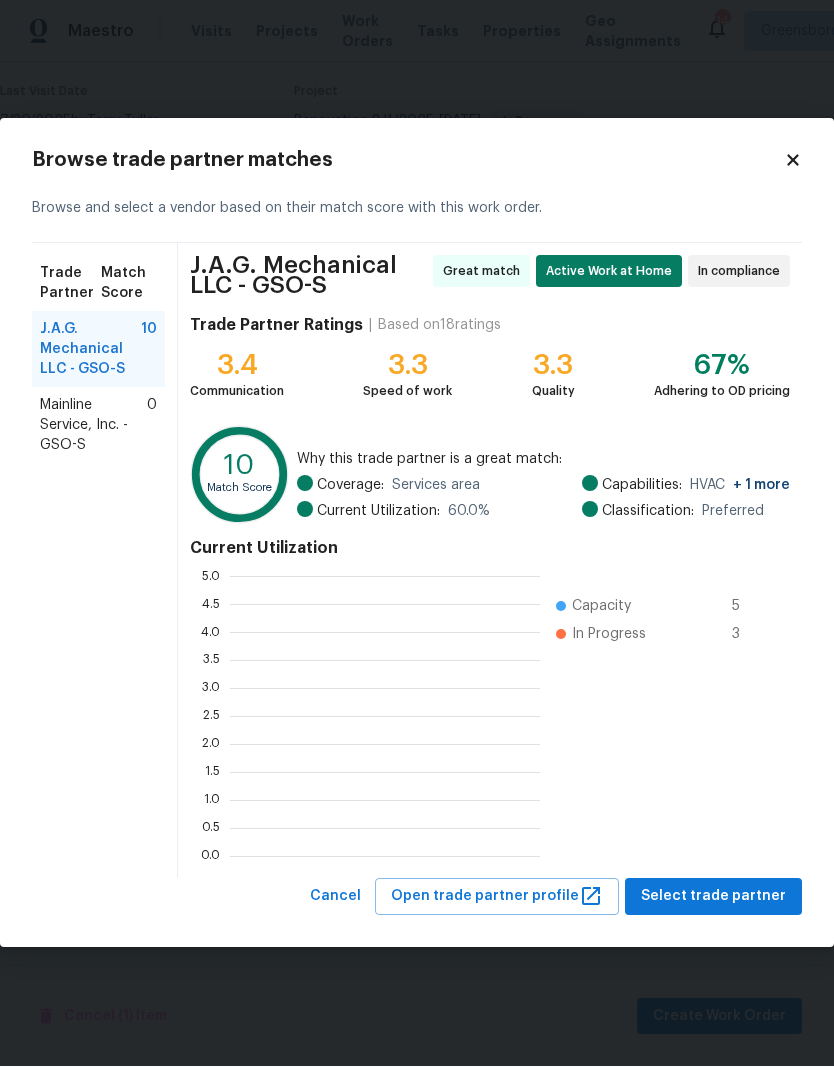 scroll, scrollTop: 2, scrollLeft: 2, axis: both 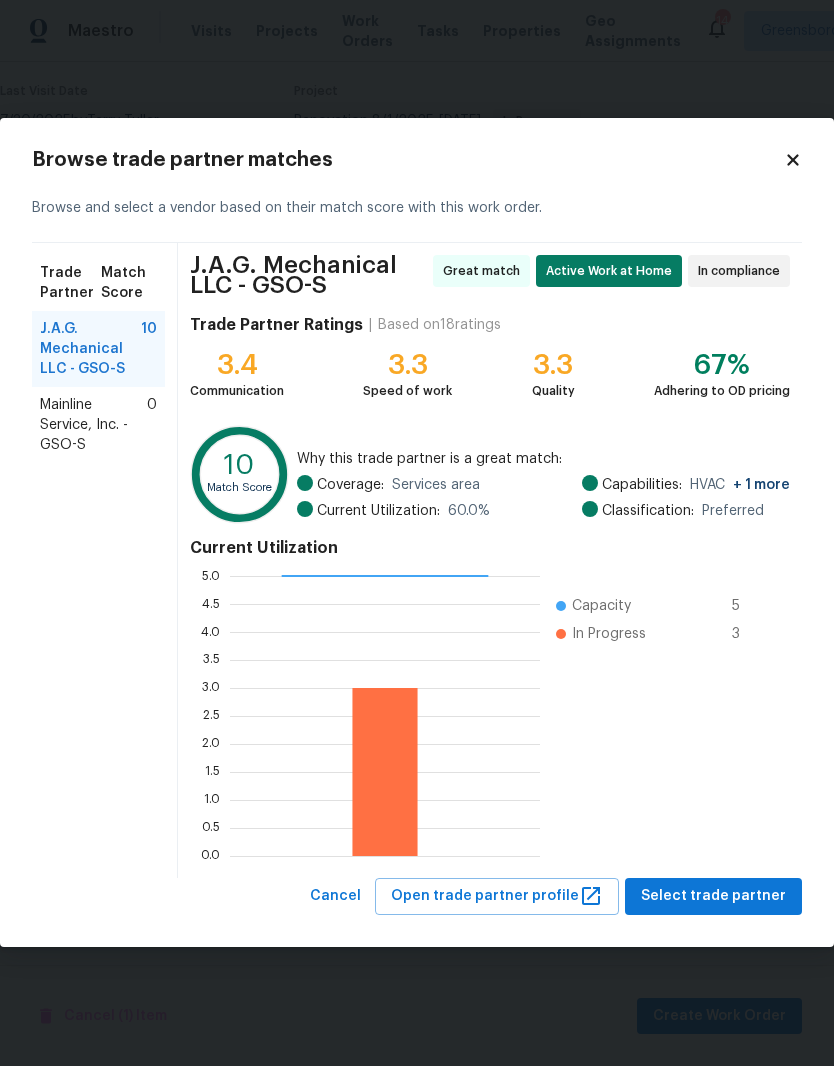 click on "Mainline Service, Inc. - GSO-S" at bounding box center (93, 426) 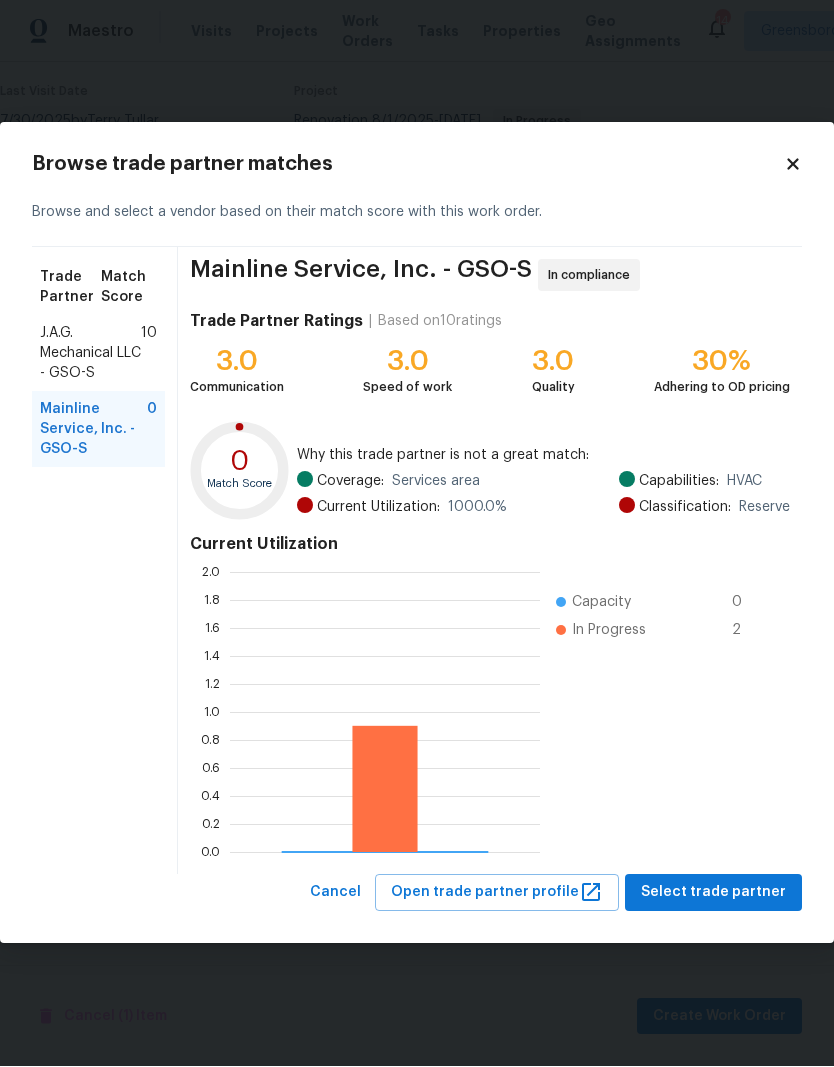 scroll, scrollTop: 2, scrollLeft: 2, axis: both 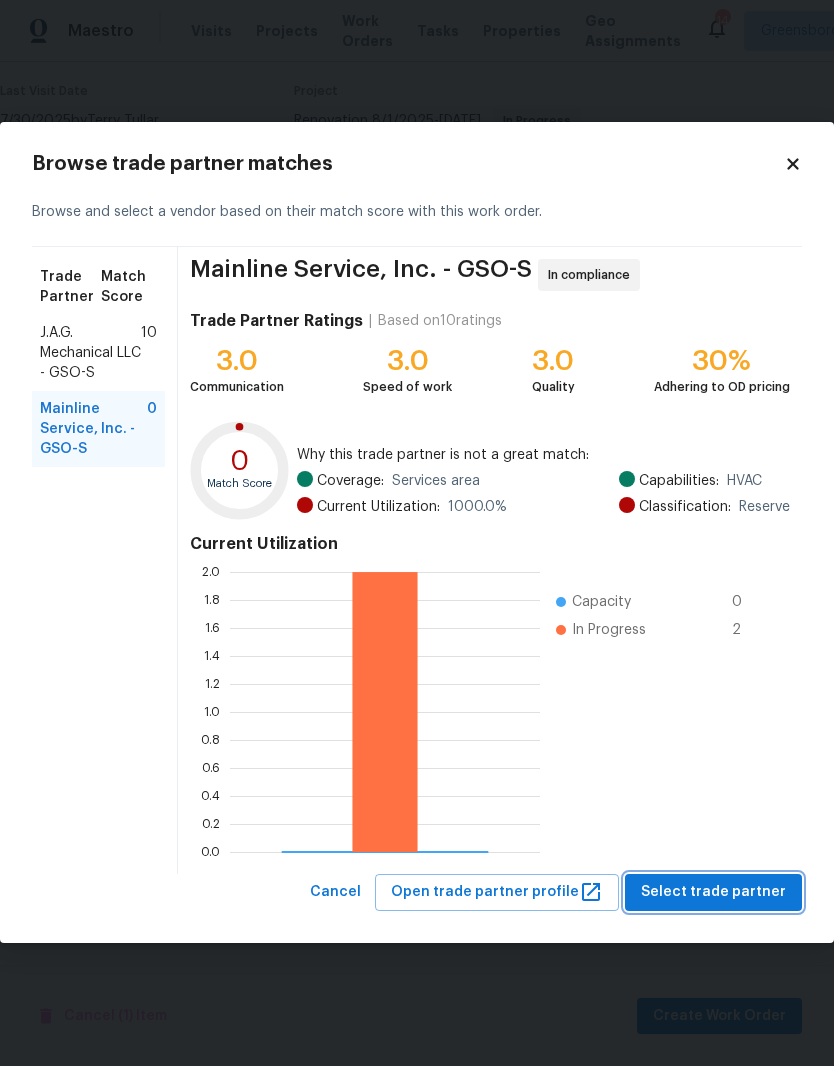click on "Select trade partner" at bounding box center [713, 893] 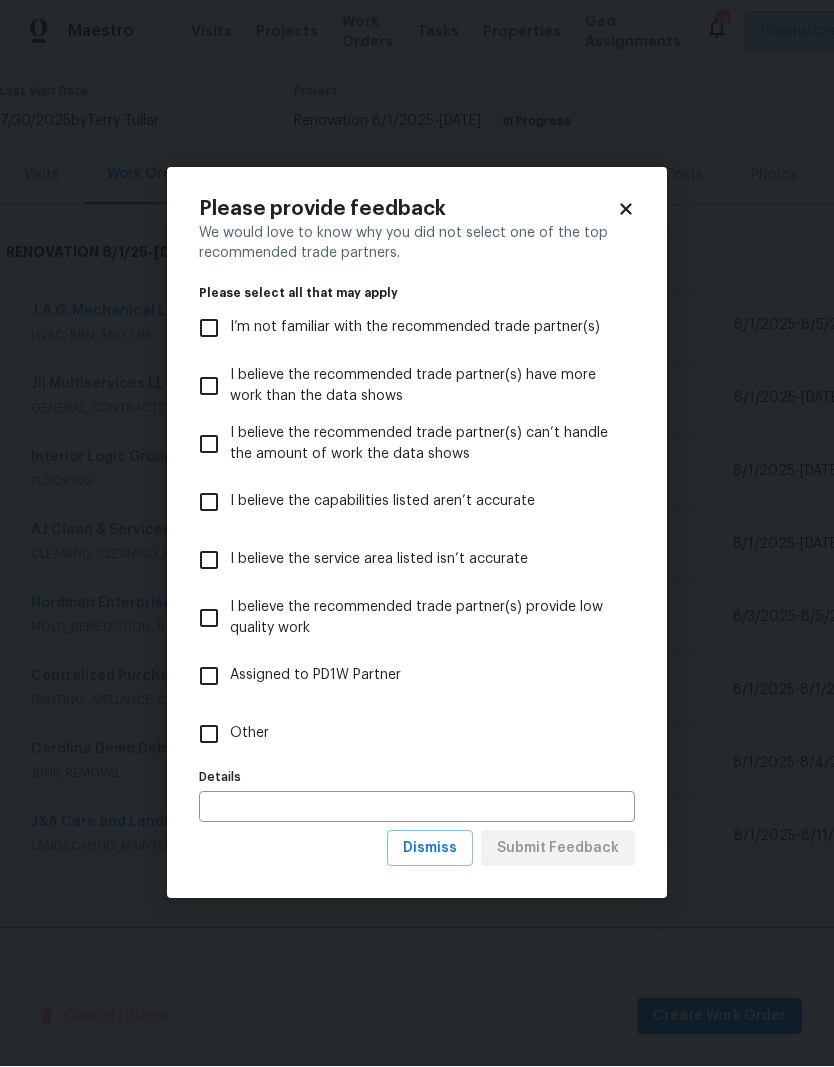 click on "Dismiss" at bounding box center [430, 849] 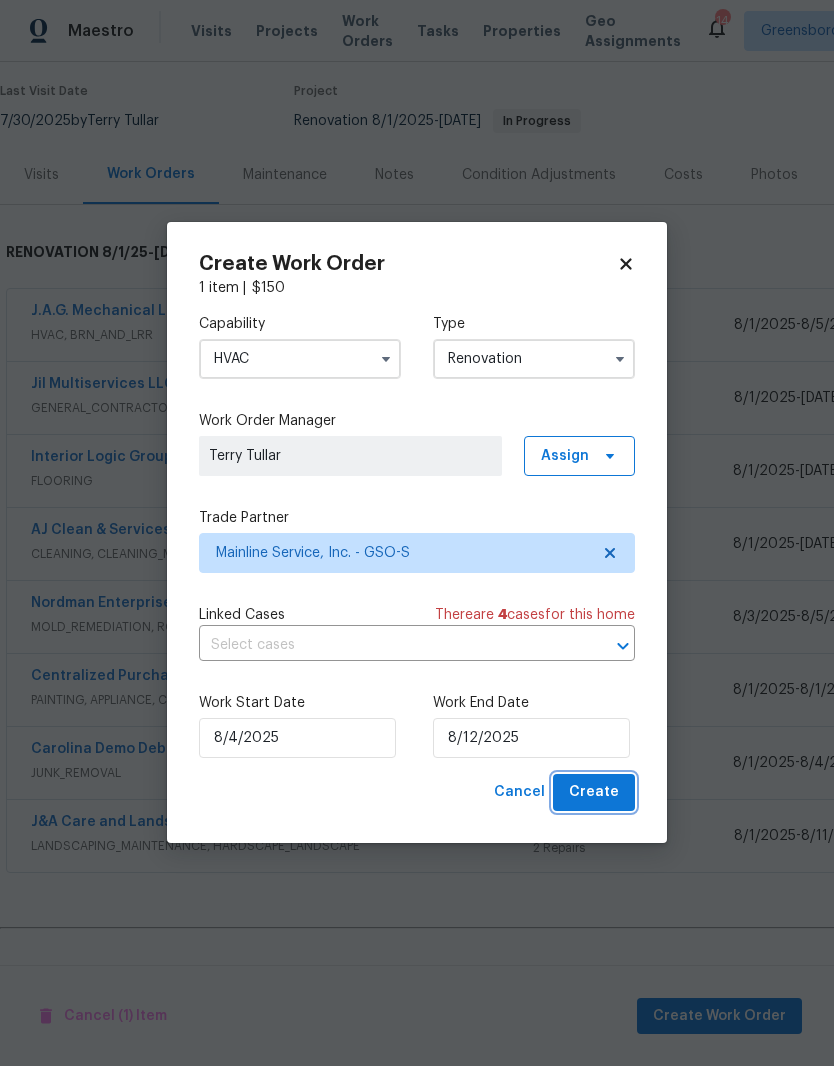 click on "Create" at bounding box center (594, 793) 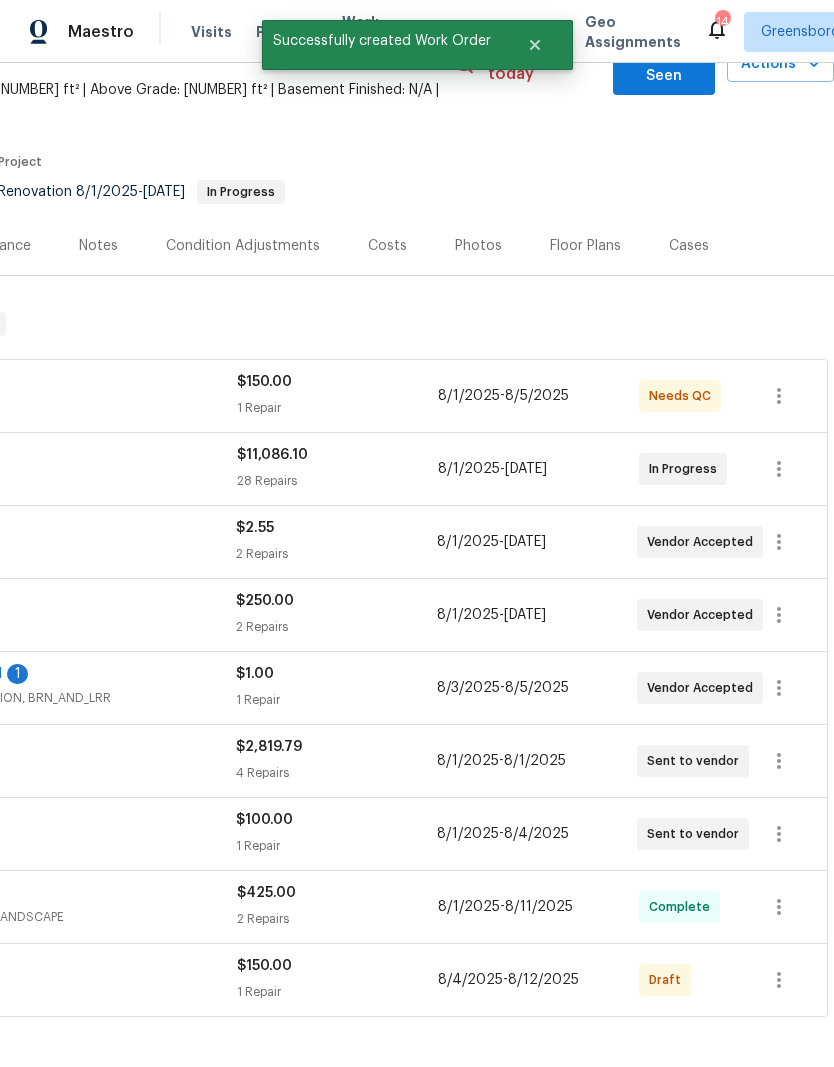 scroll, scrollTop: 126, scrollLeft: 296, axis: both 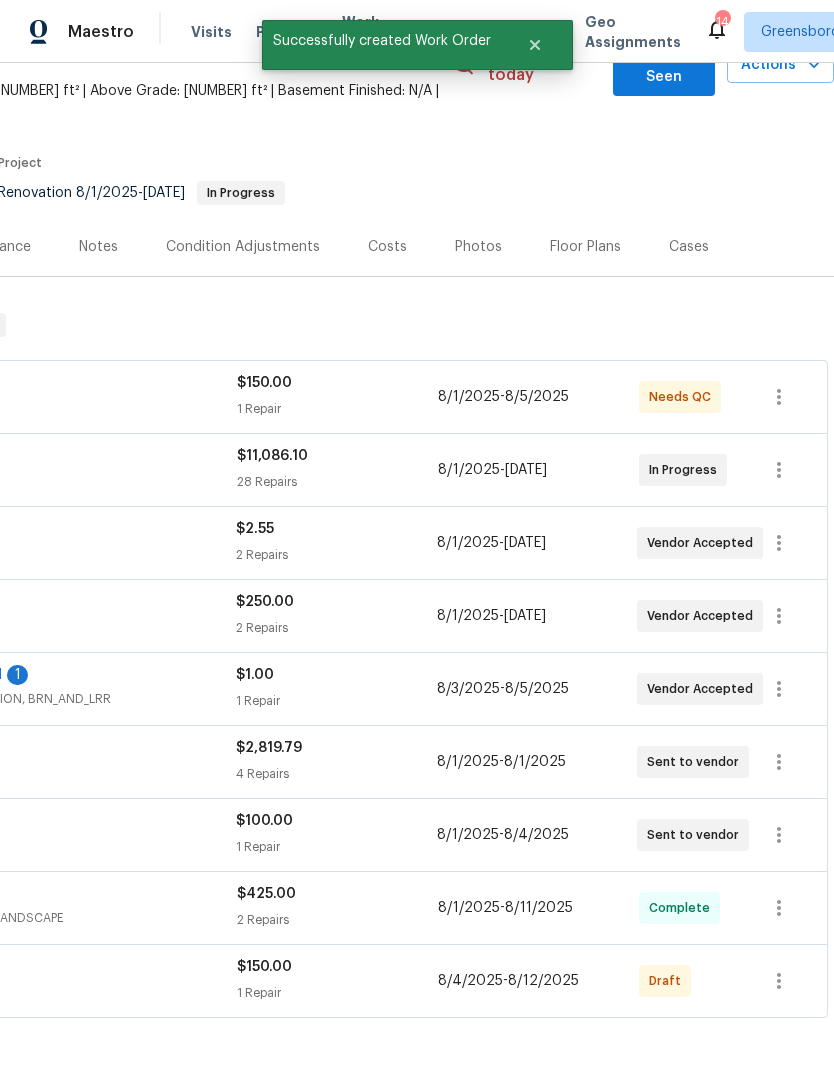 click on "[DATE]  -  [DATE]" at bounding box center (508, 981) 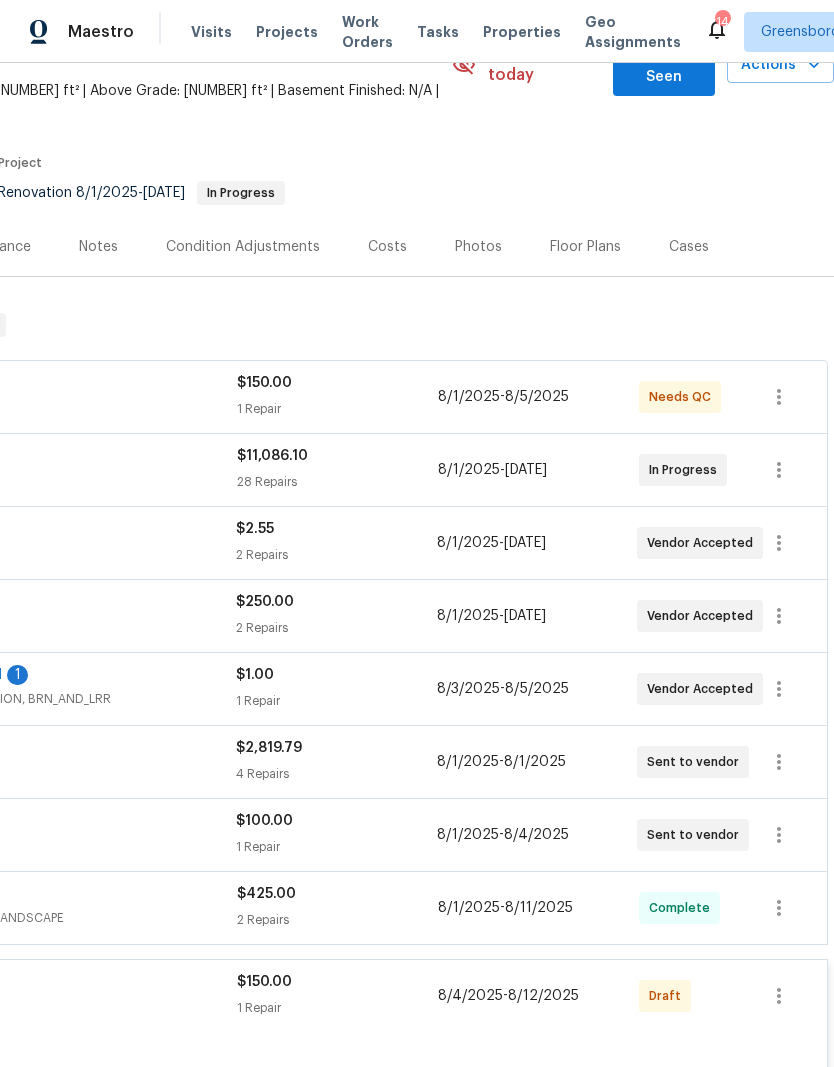 click on "[COMPANY], Inc. HVAC" at bounding box center [-14, 996] 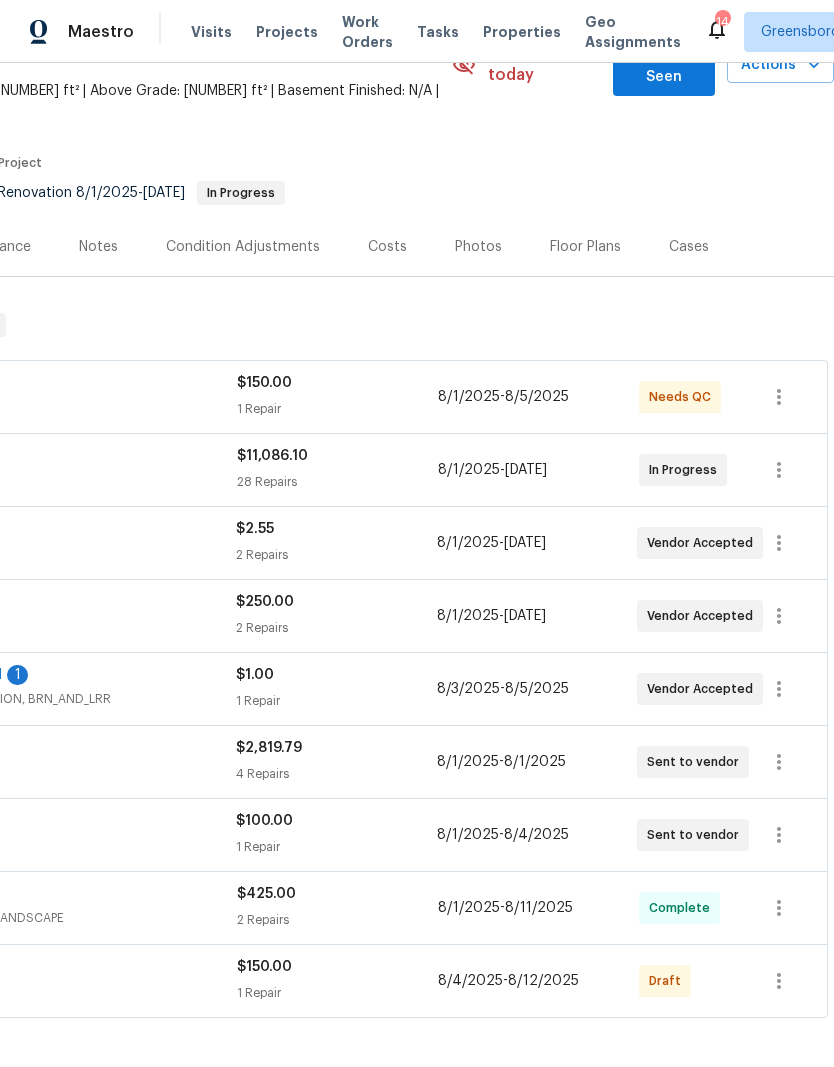 click on "1 Repair" at bounding box center (337, 993) 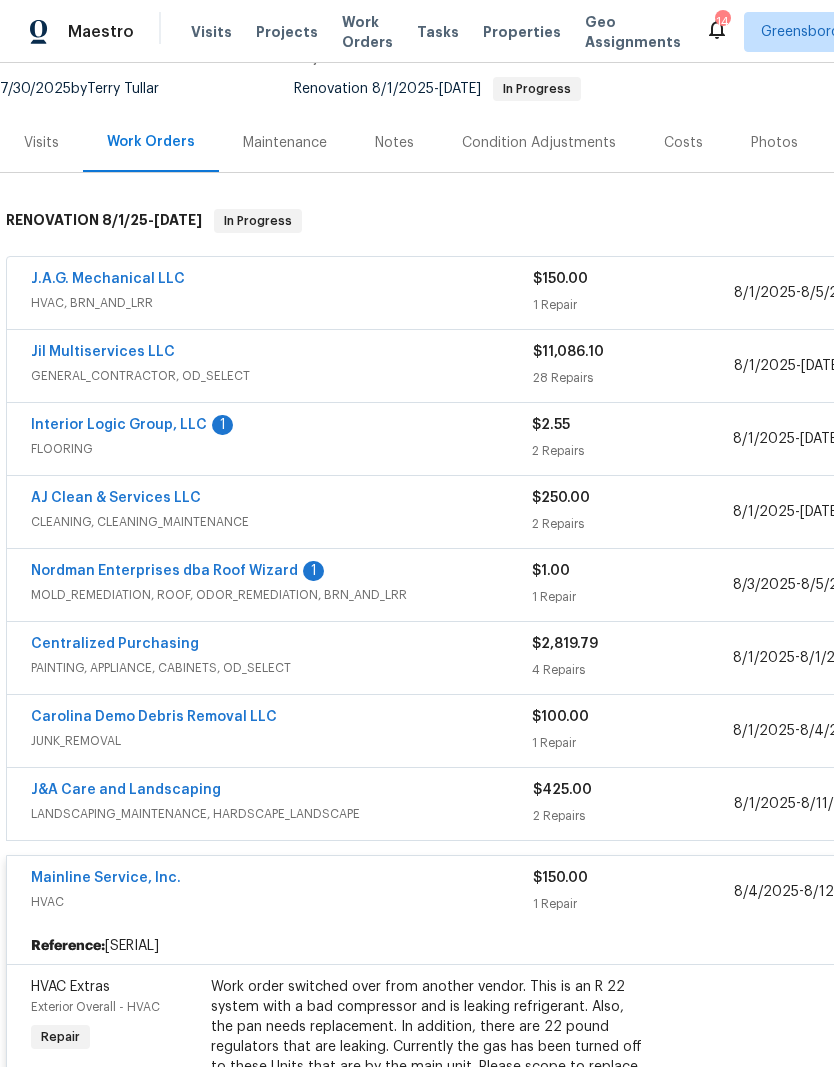 scroll, scrollTop: 230, scrollLeft: 0, axis: vertical 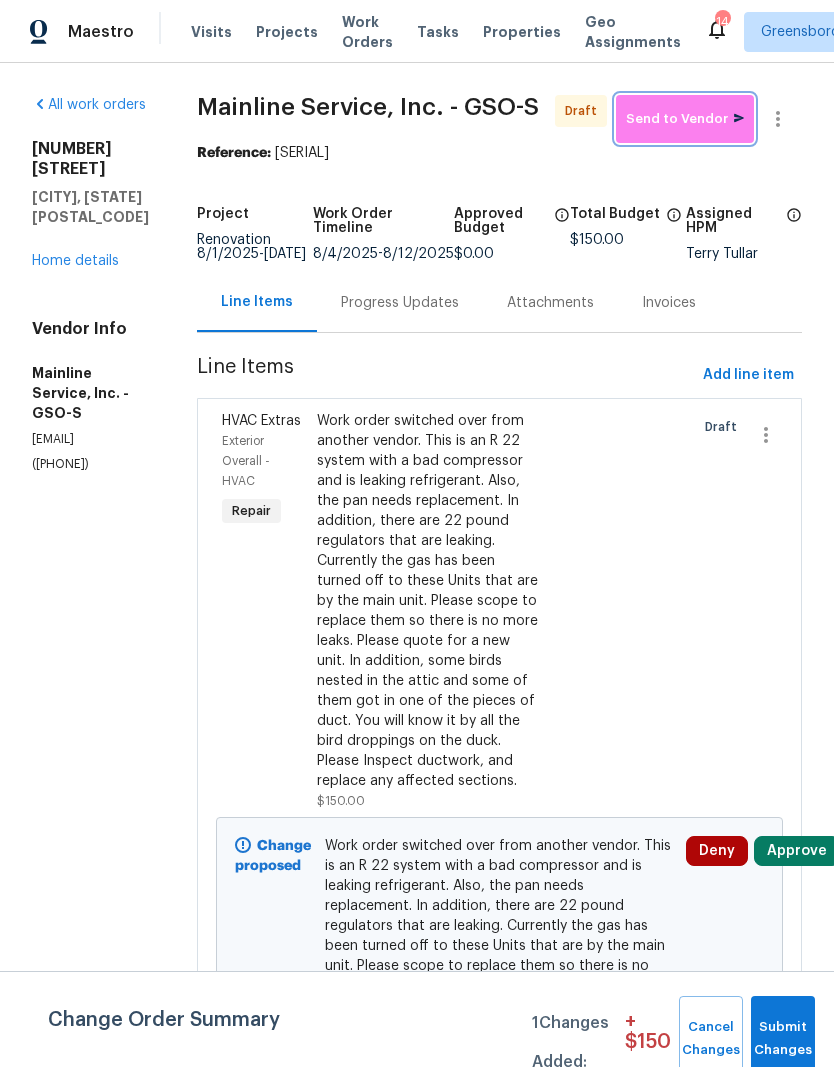 click on "Send to Vendor" at bounding box center [685, 119] 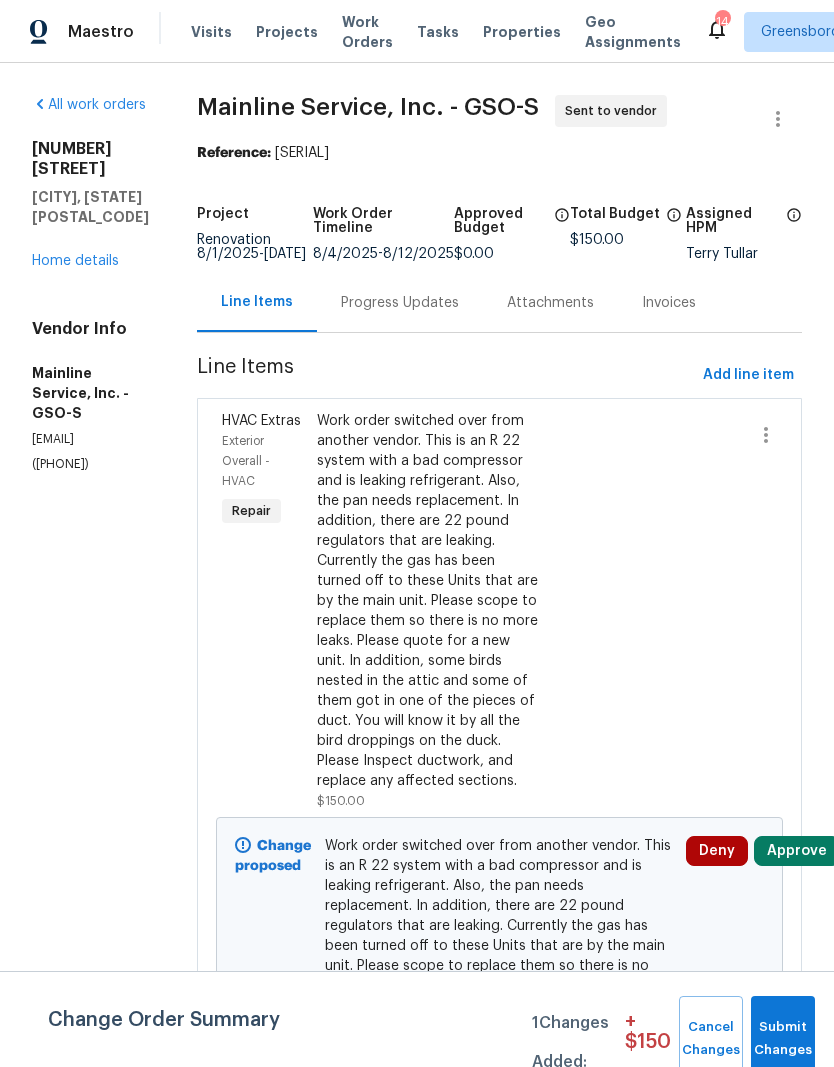 click on "Progress Updates" at bounding box center (400, 303) 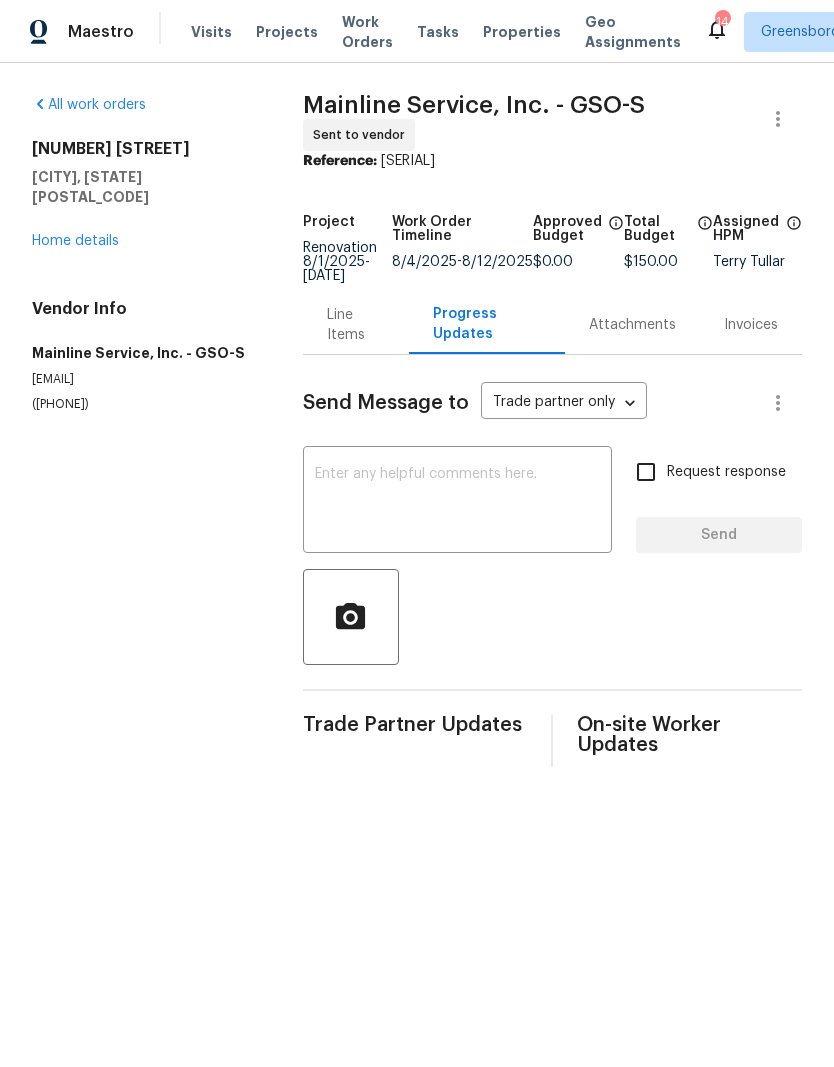 click at bounding box center (457, 502) 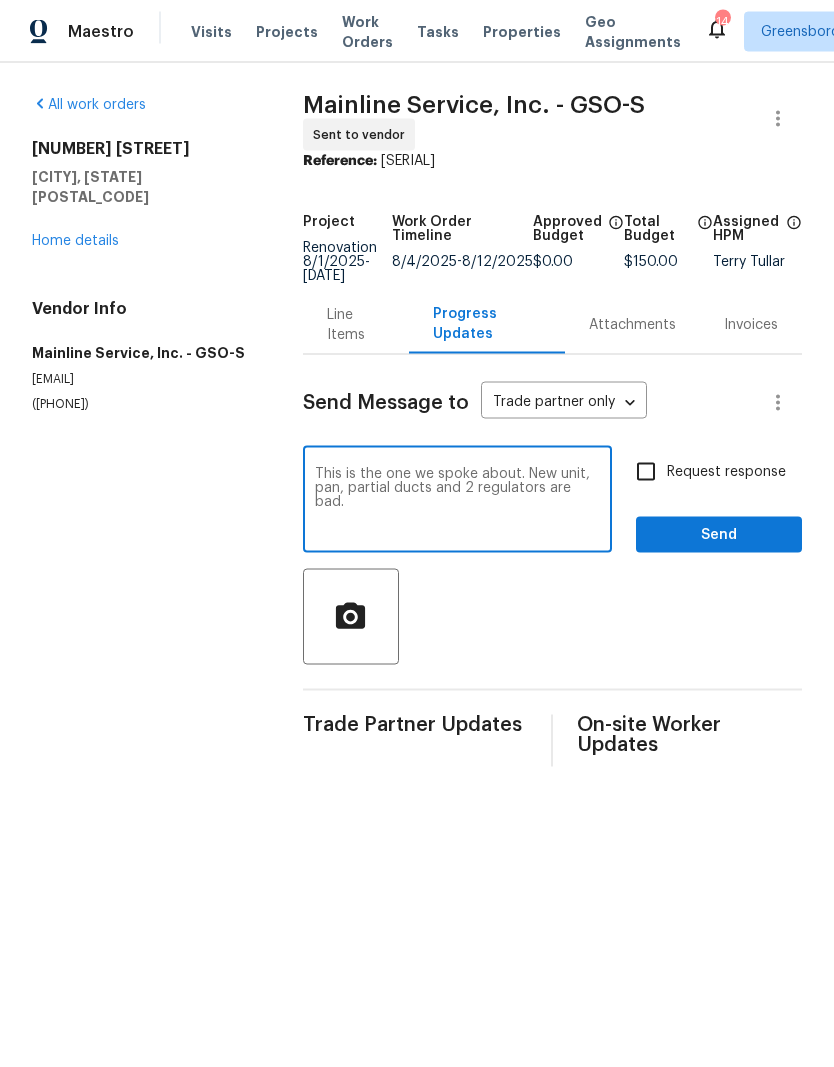 type on "This is the one we spoke about. New unit, pan, partial ducts and 2 regulators are bad." 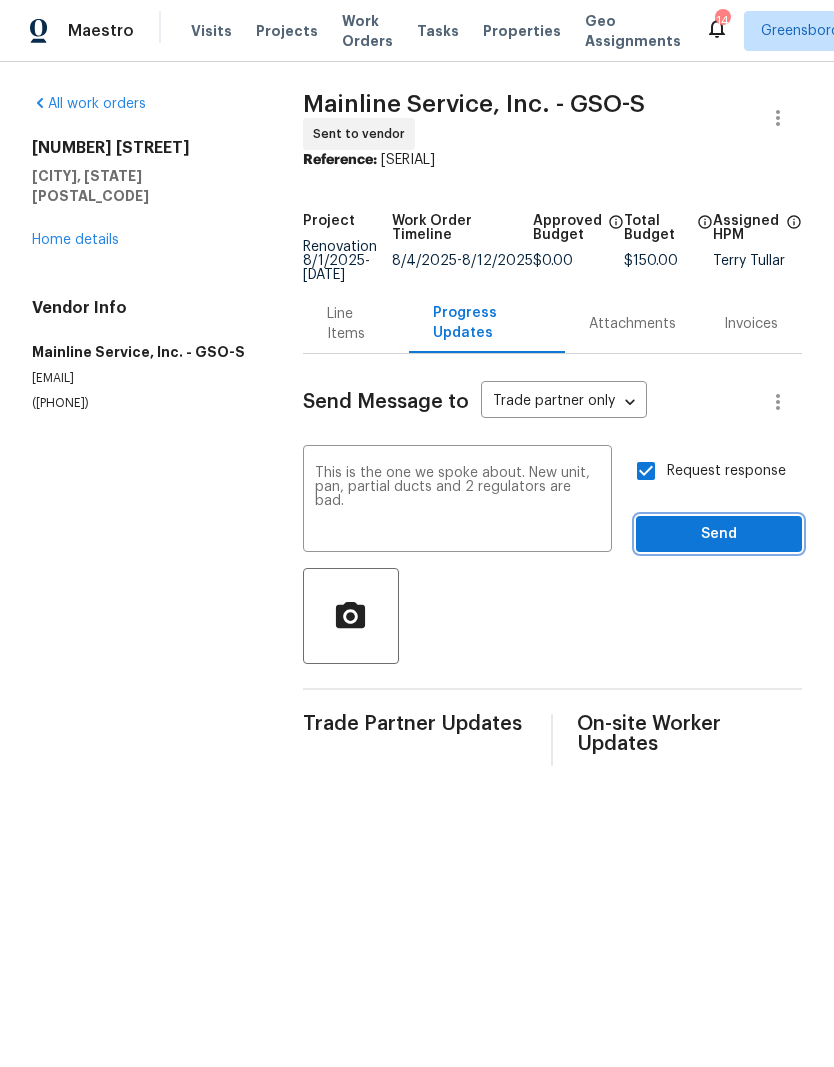 click on "Send" at bounding box center (719, 535) 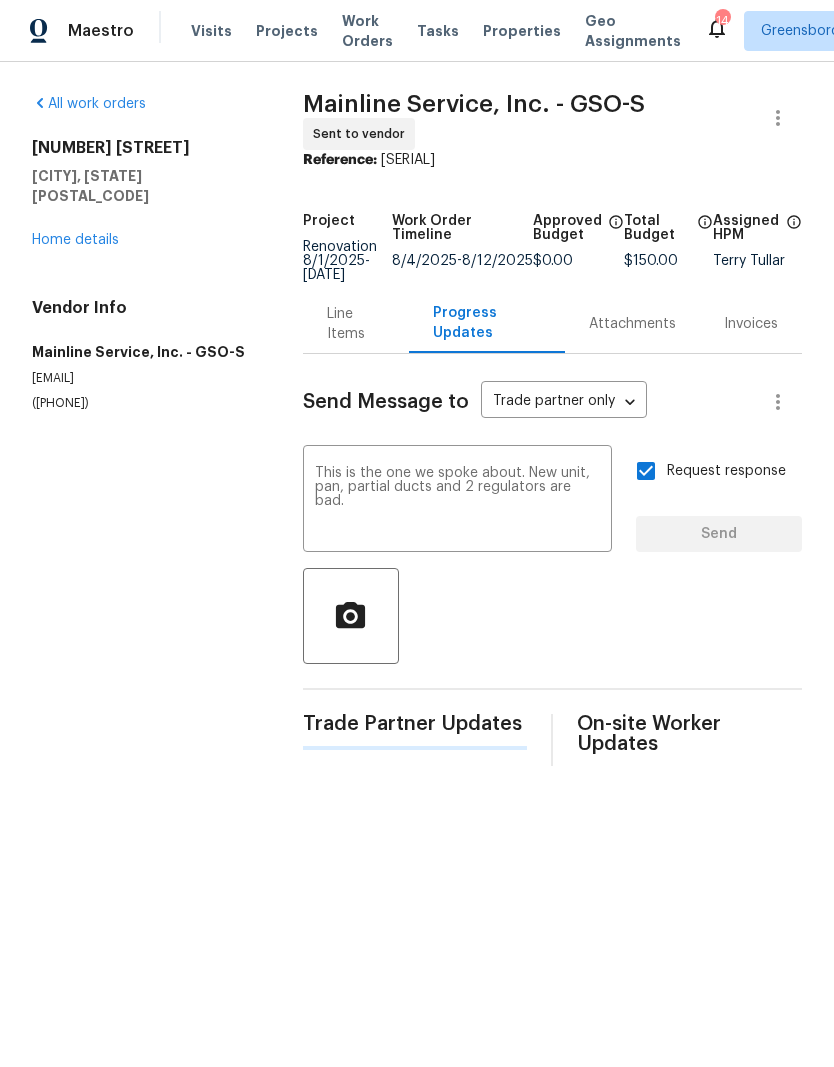 type 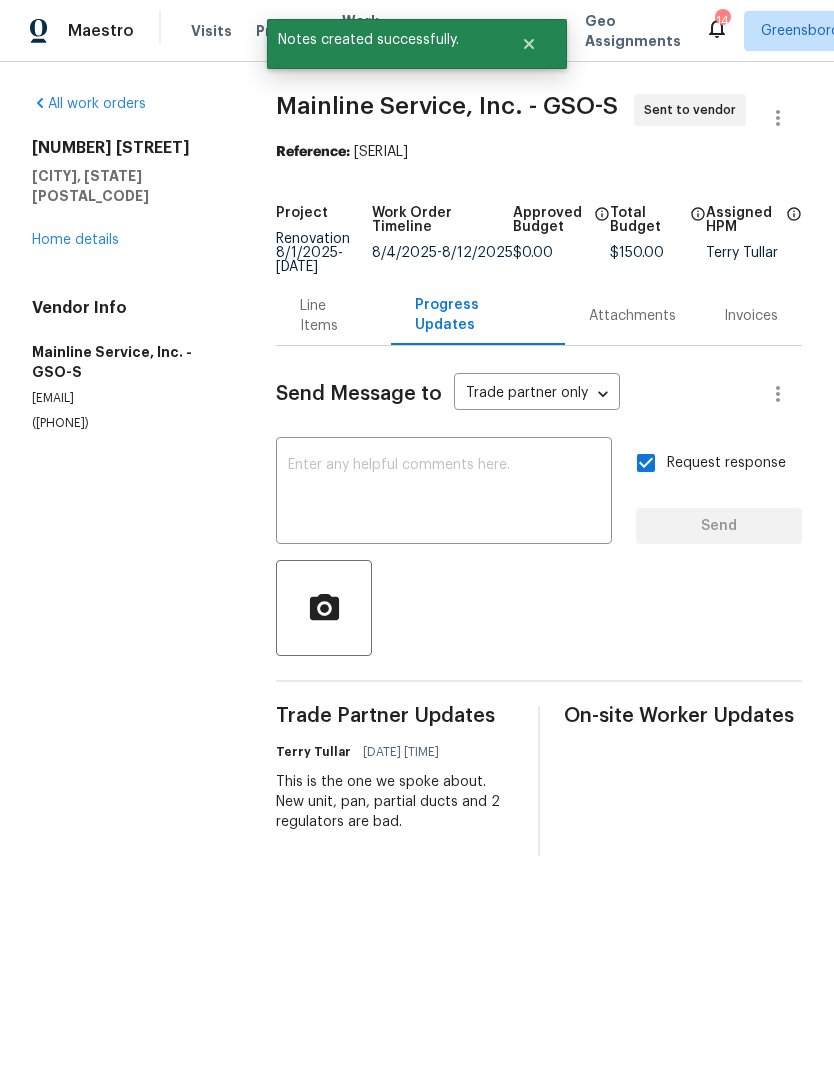 click on "Home details" at bounding box center (75, 241) 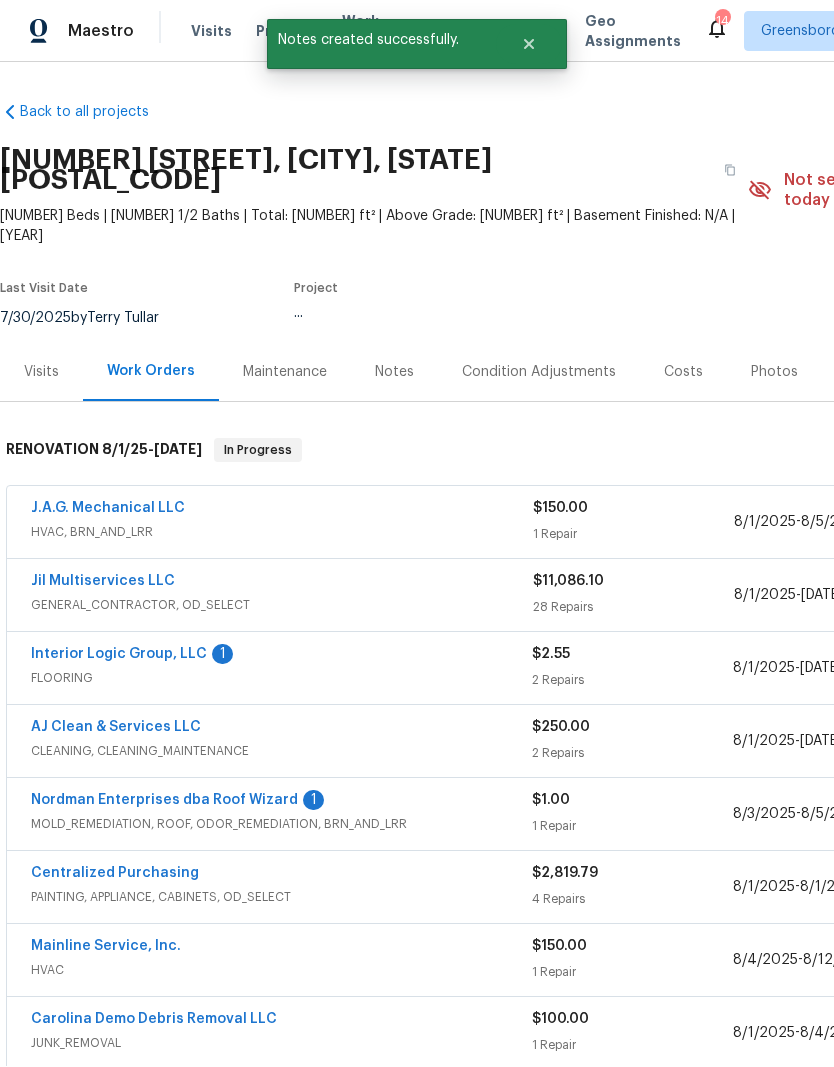 scroll, scrollTop: 1, scrollLeft: 0, axis: vertical 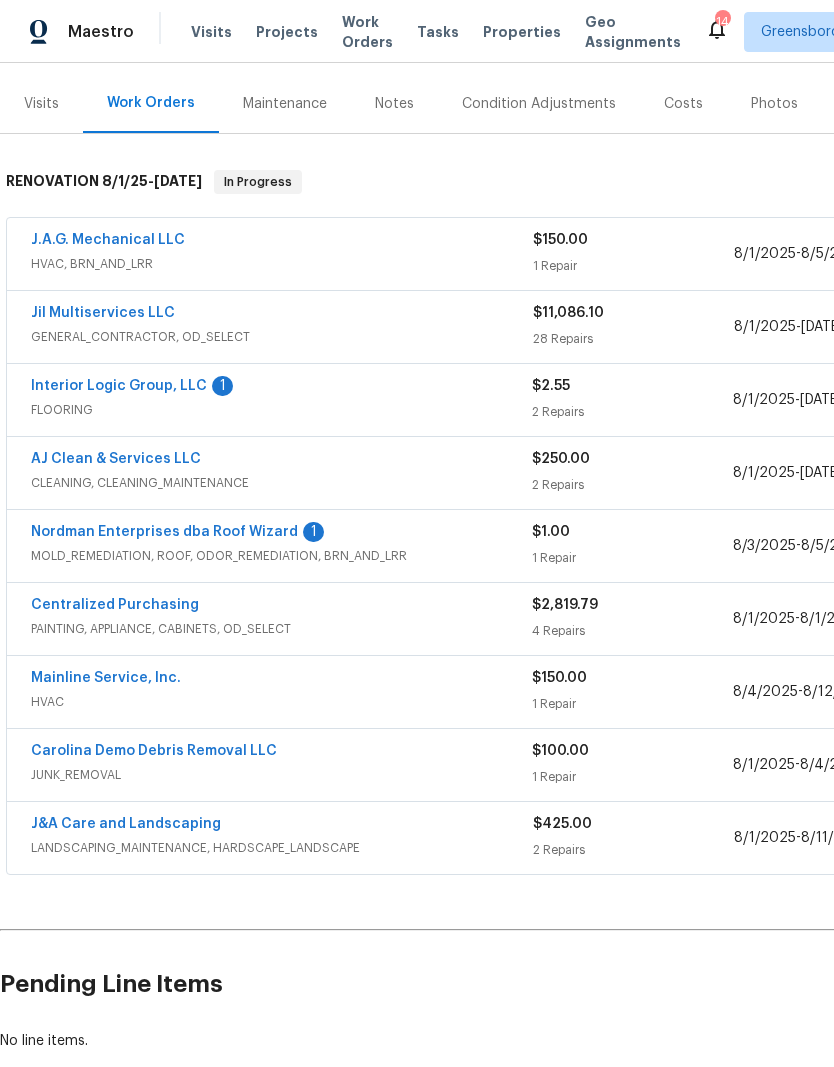 click on "Nordman Enterprises dba Roof Wizard" at bounding box center [164, 532] 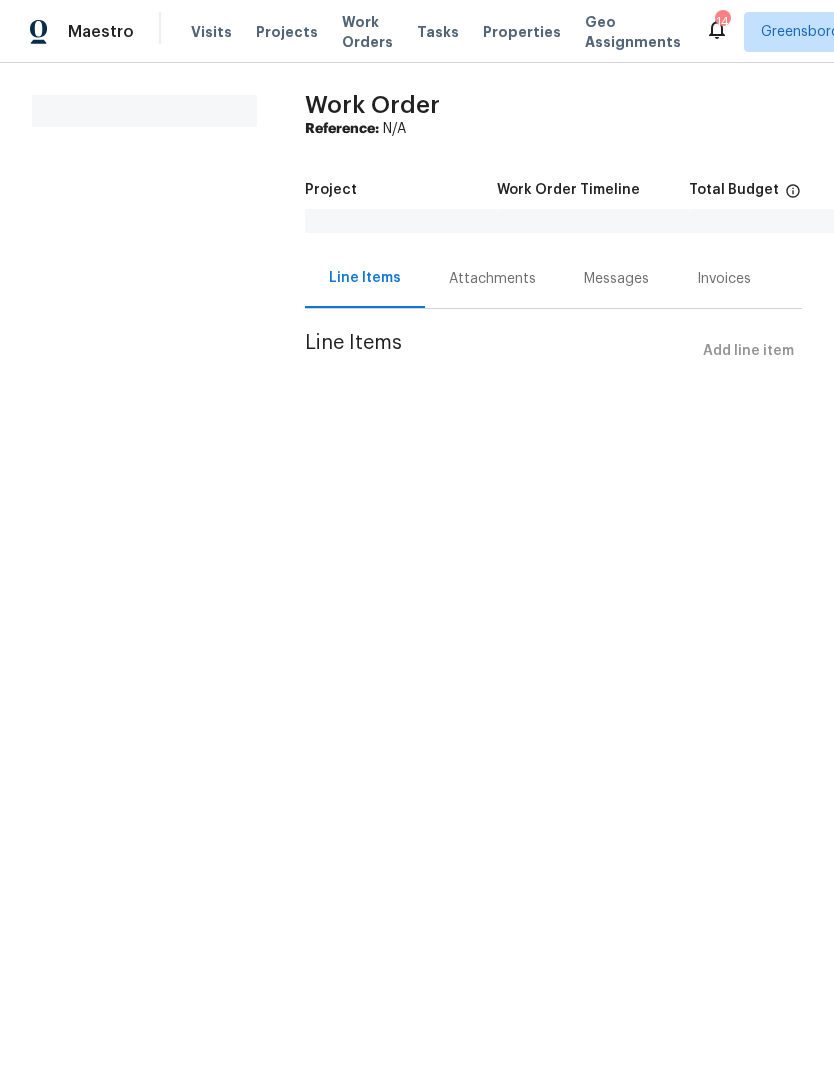 scroll, scrollTop: 0, scrollLeft: 0, axis: both 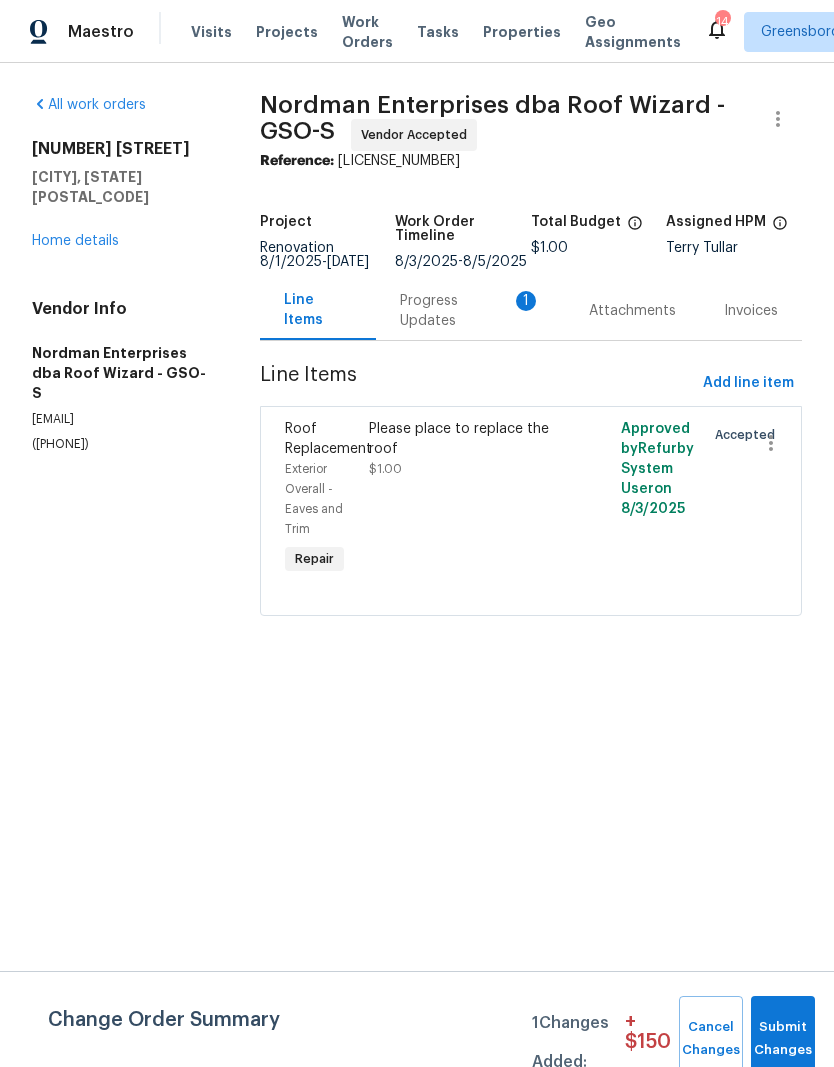 click on "Progress Updates 1" at bounding box center [470, 311] 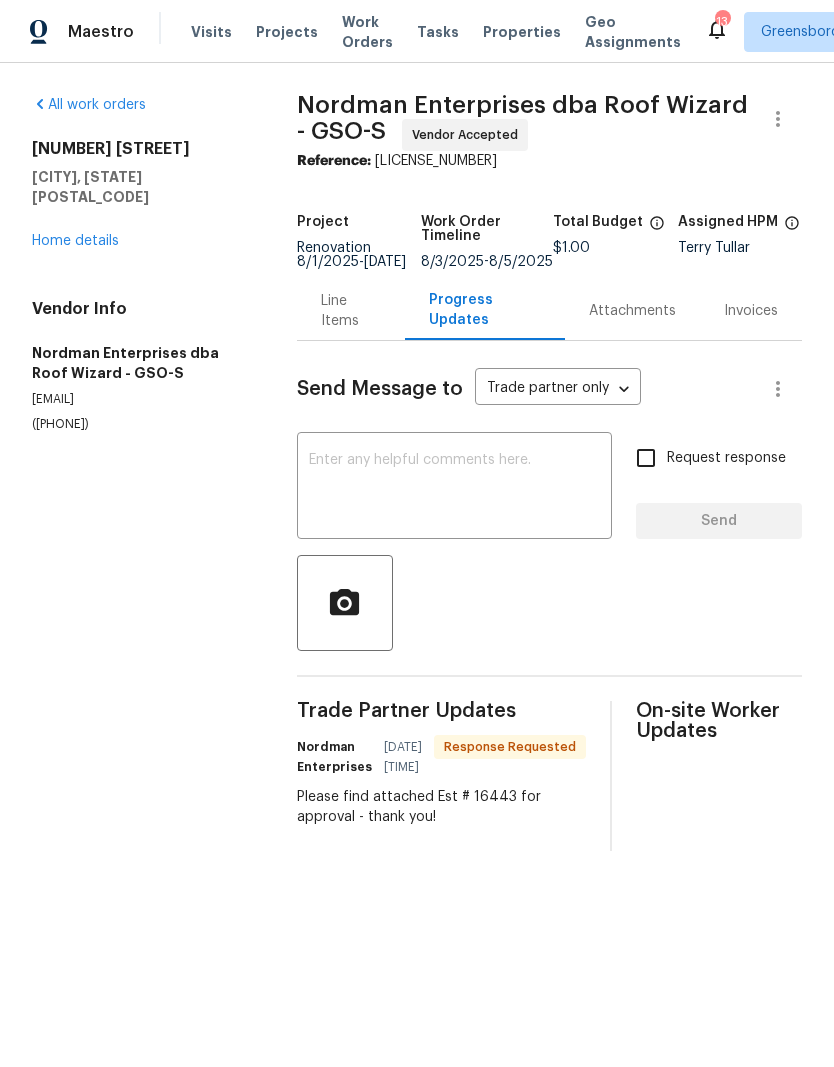 click at bounding box center (454, 488) 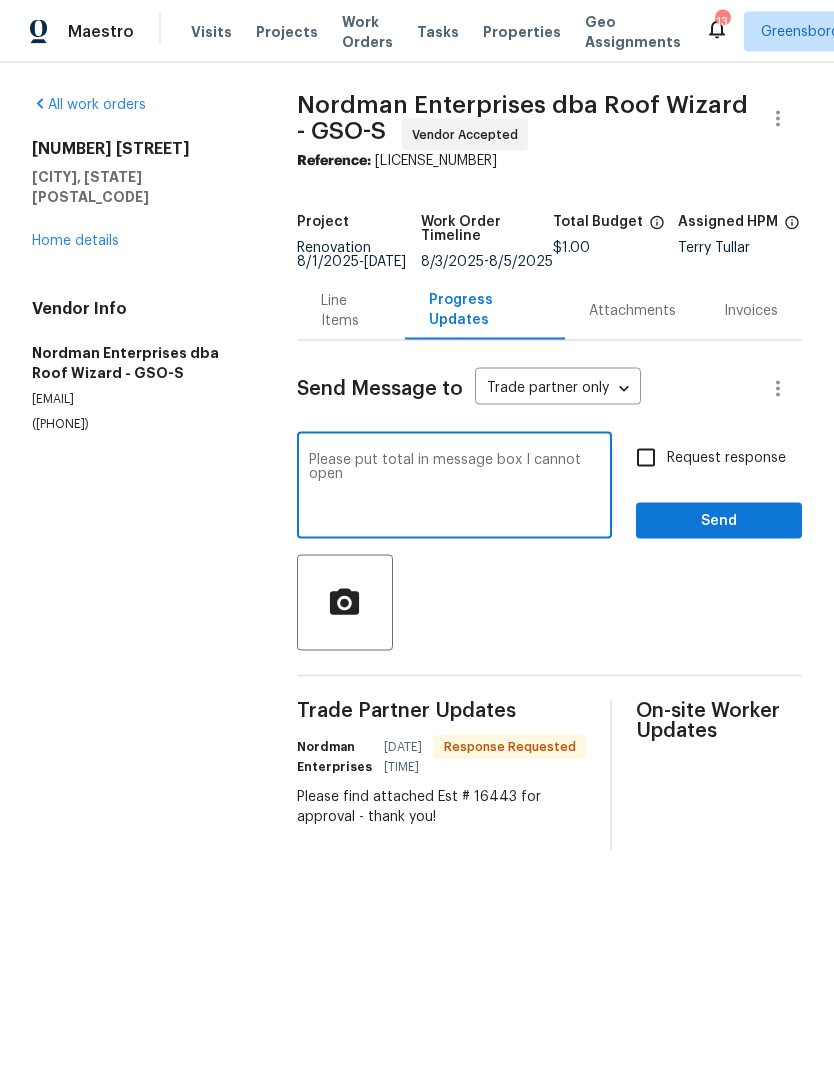 type on "Please put total in message box I cannot open" 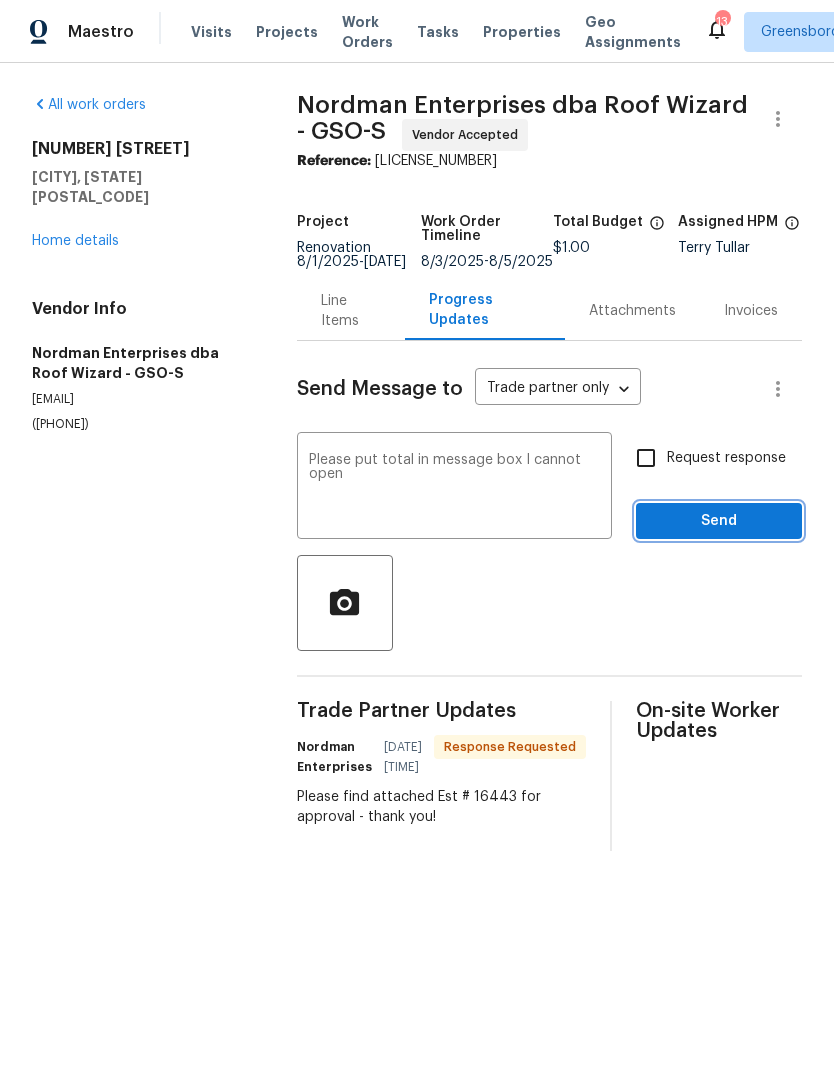 click on "Send" at bounding box center [719, 521] 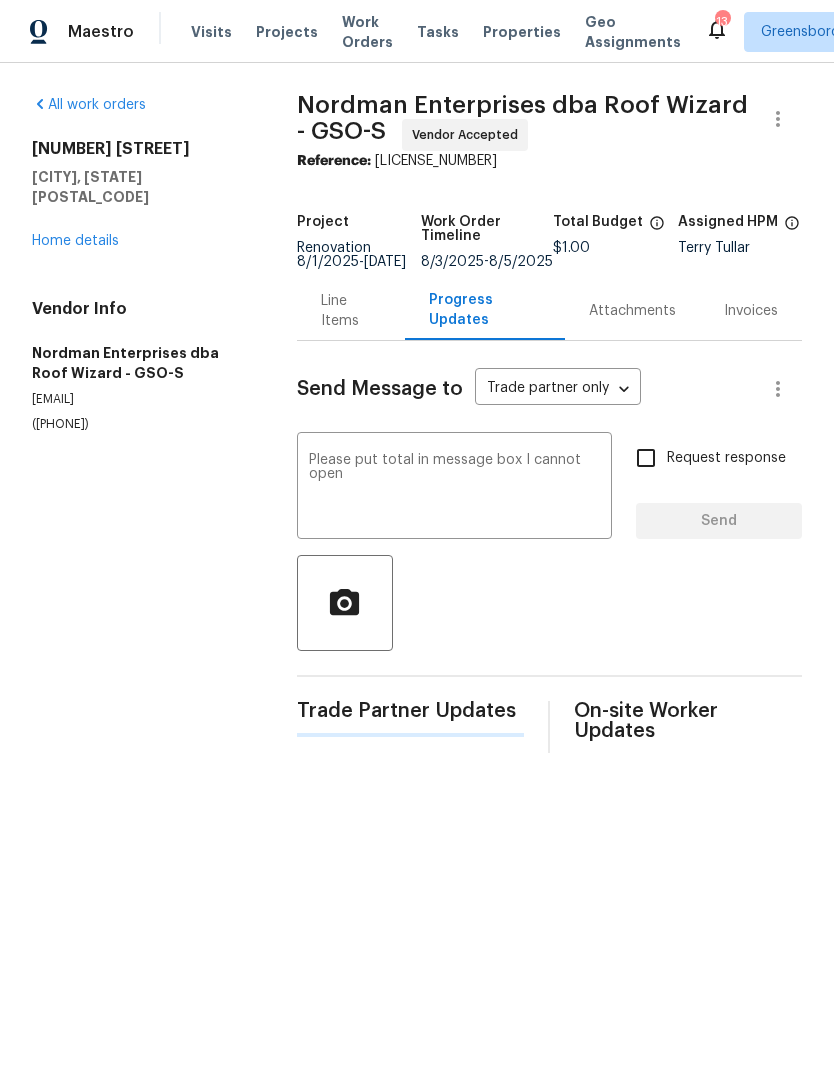 type 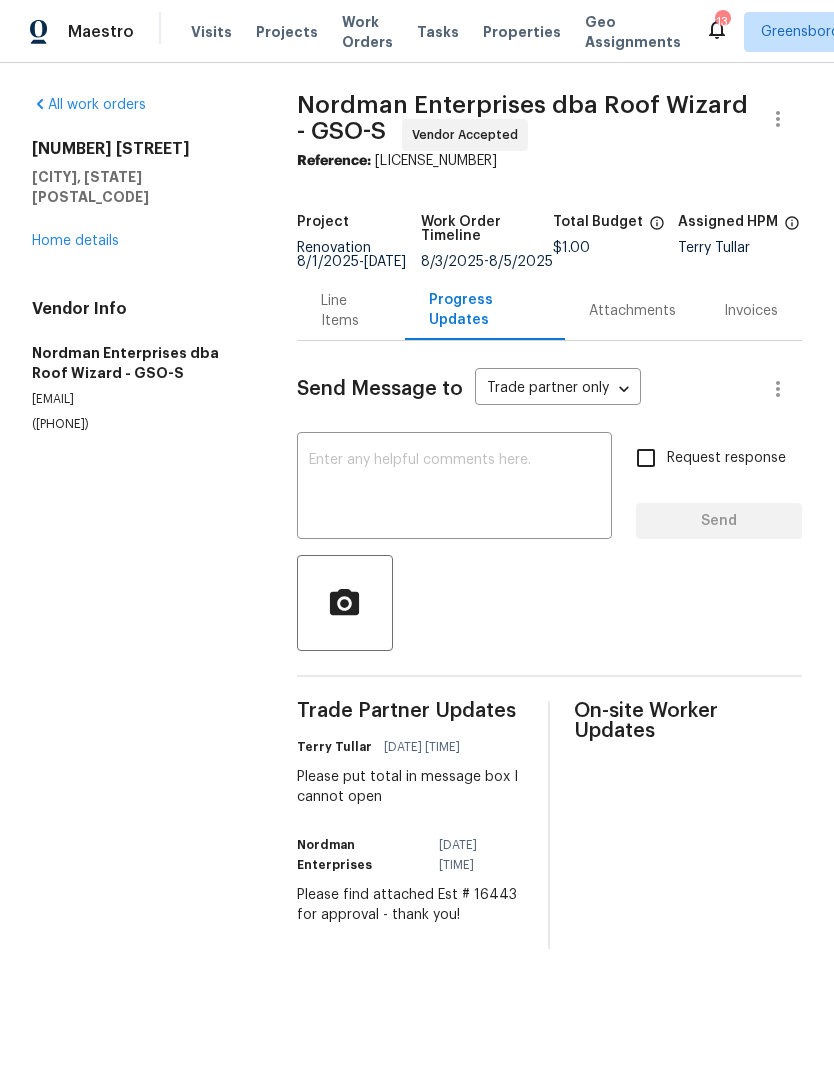 click on "Home details" at bounding box center [75, 241] 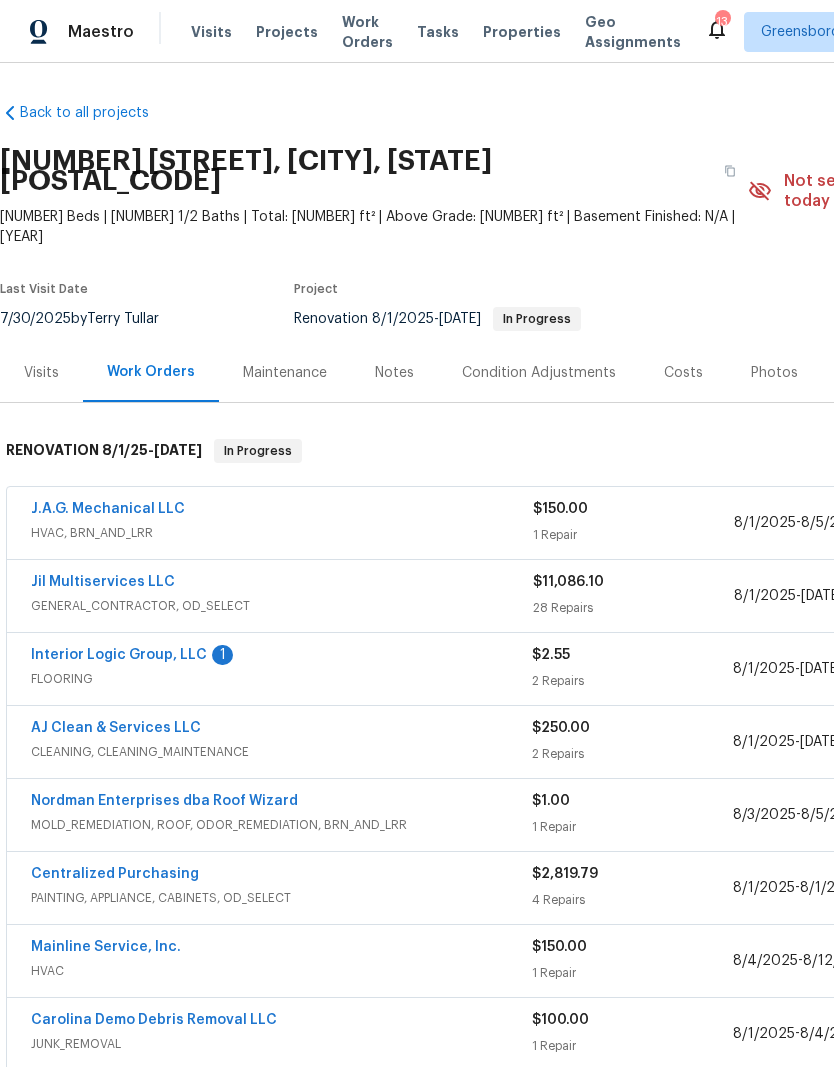 click on "Interior Logic Group, LLC" at bounding box center (119, 655) 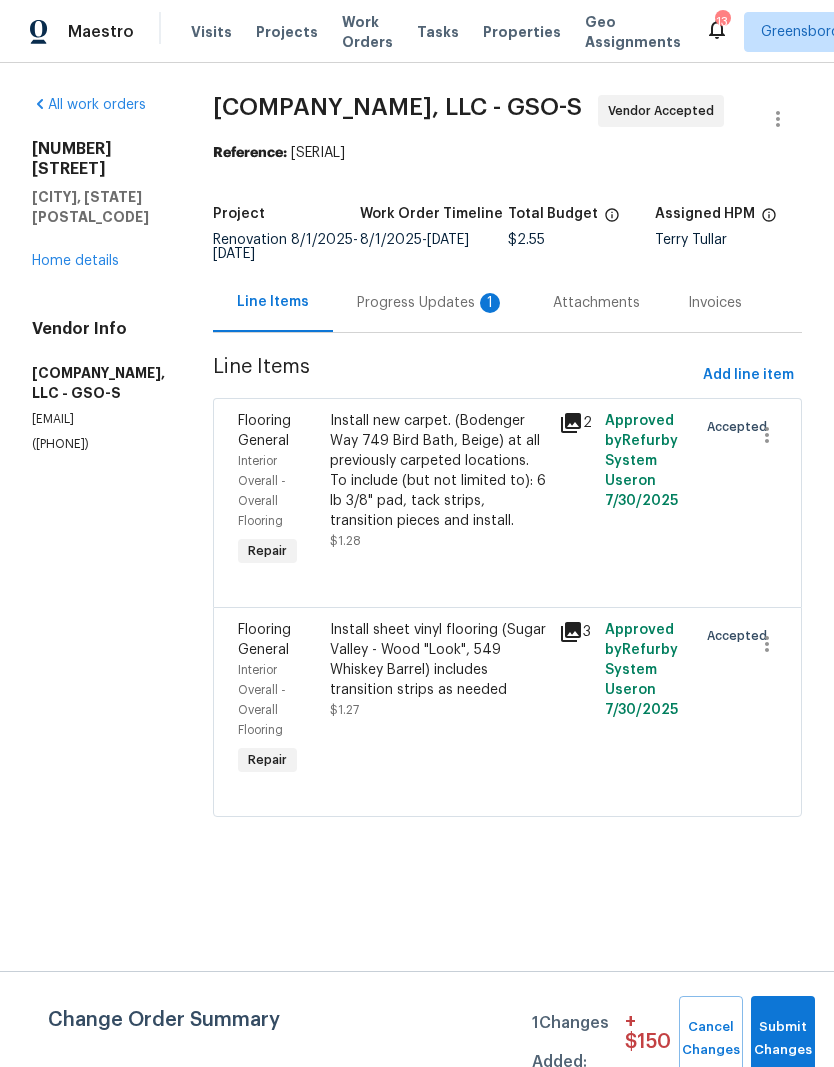 click on "Progress Updates 1" at bounding box center (431, 303) 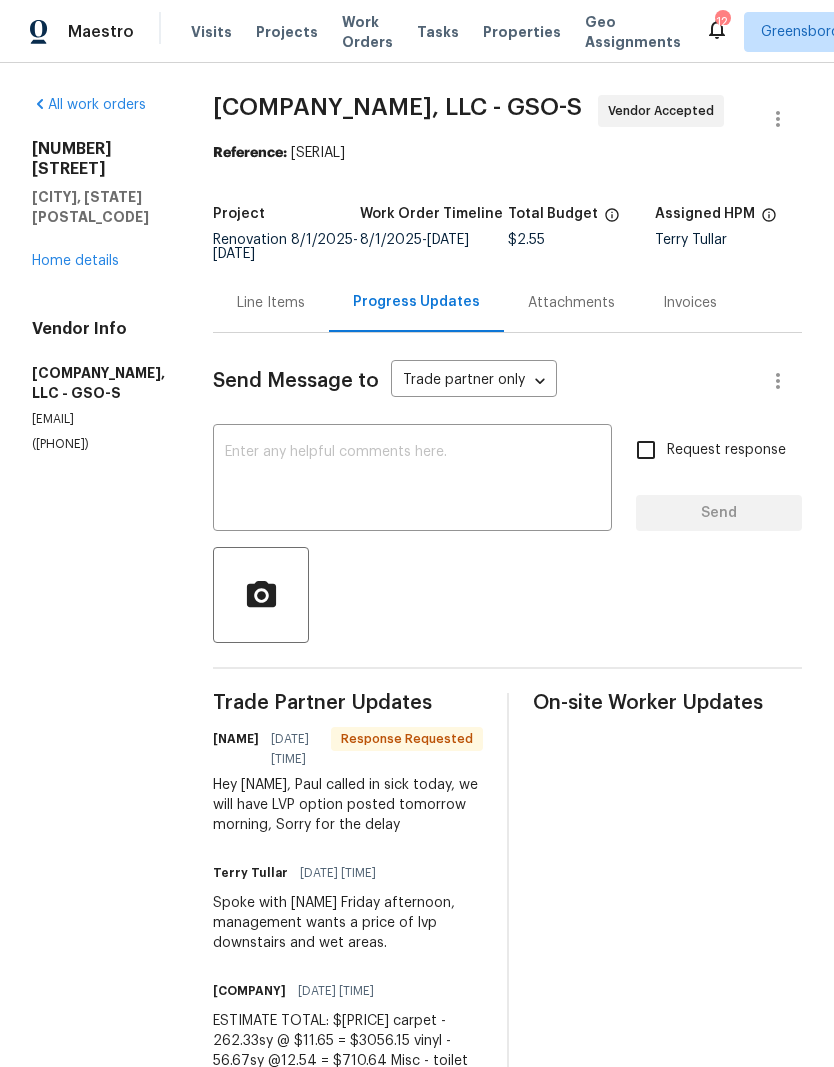 click on "Home details" at bounding box center [75, 261] 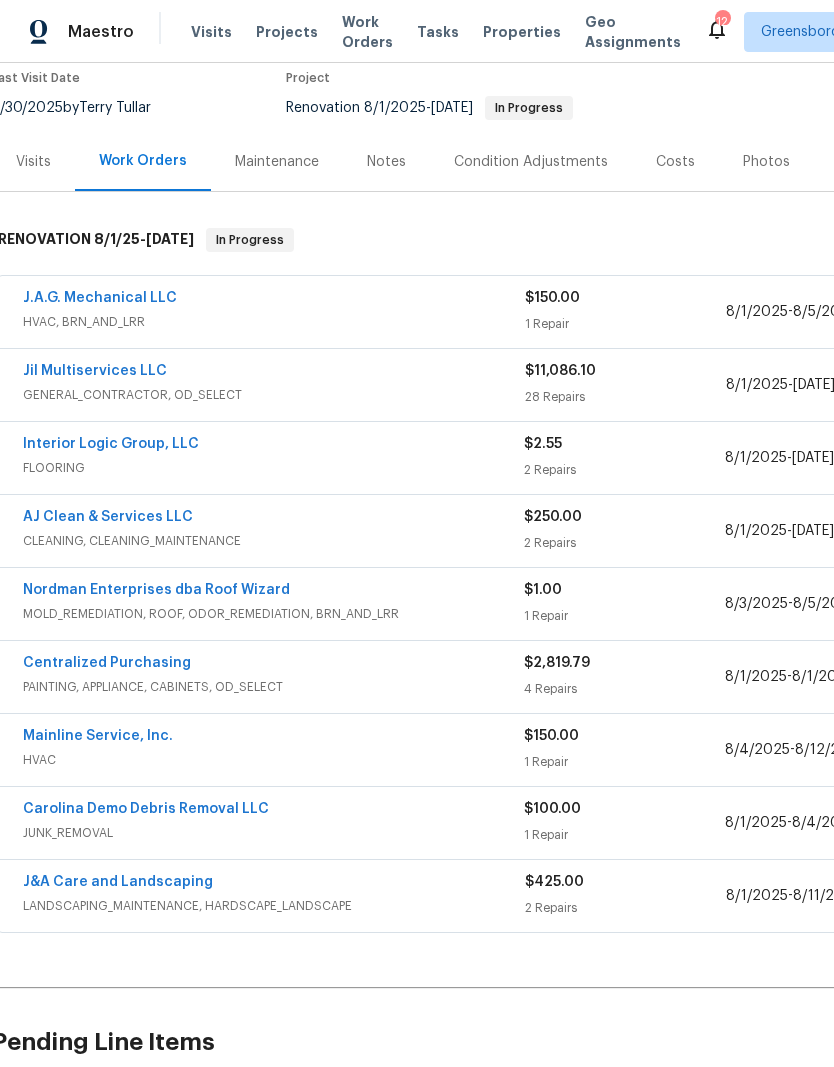scroll, scrollTop: 140, scrollLeft: 18, axis: both 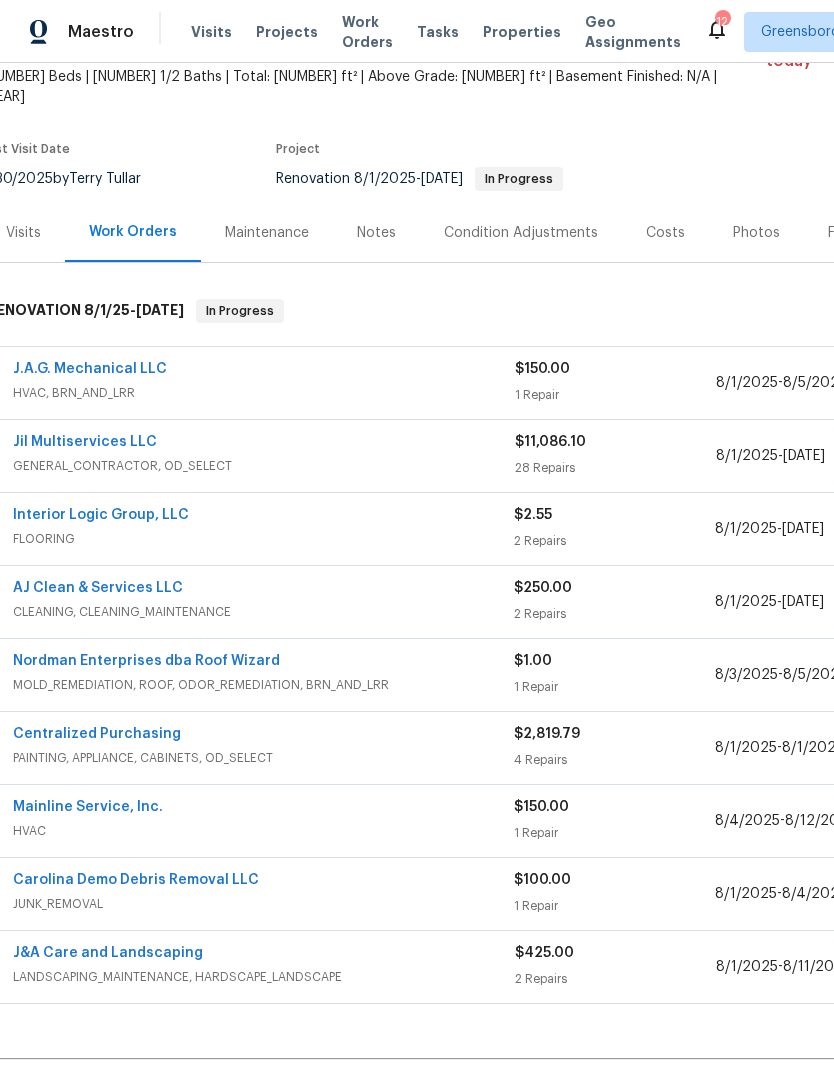click on "J.A.G. Mechanical LLC" at bounding box center [90, 369] 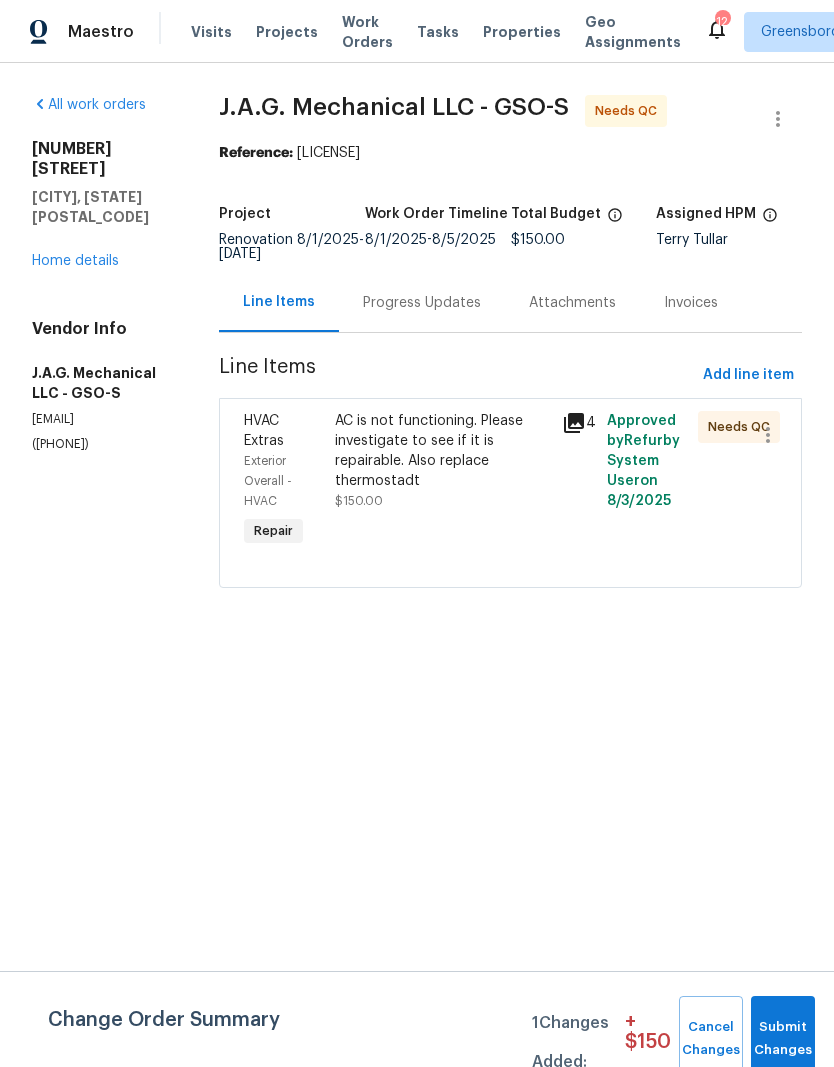 click on "AC is not functioning. Please investigate to see if it is repairable.  Also replace thermostadt" at bounding box center (442, 451) 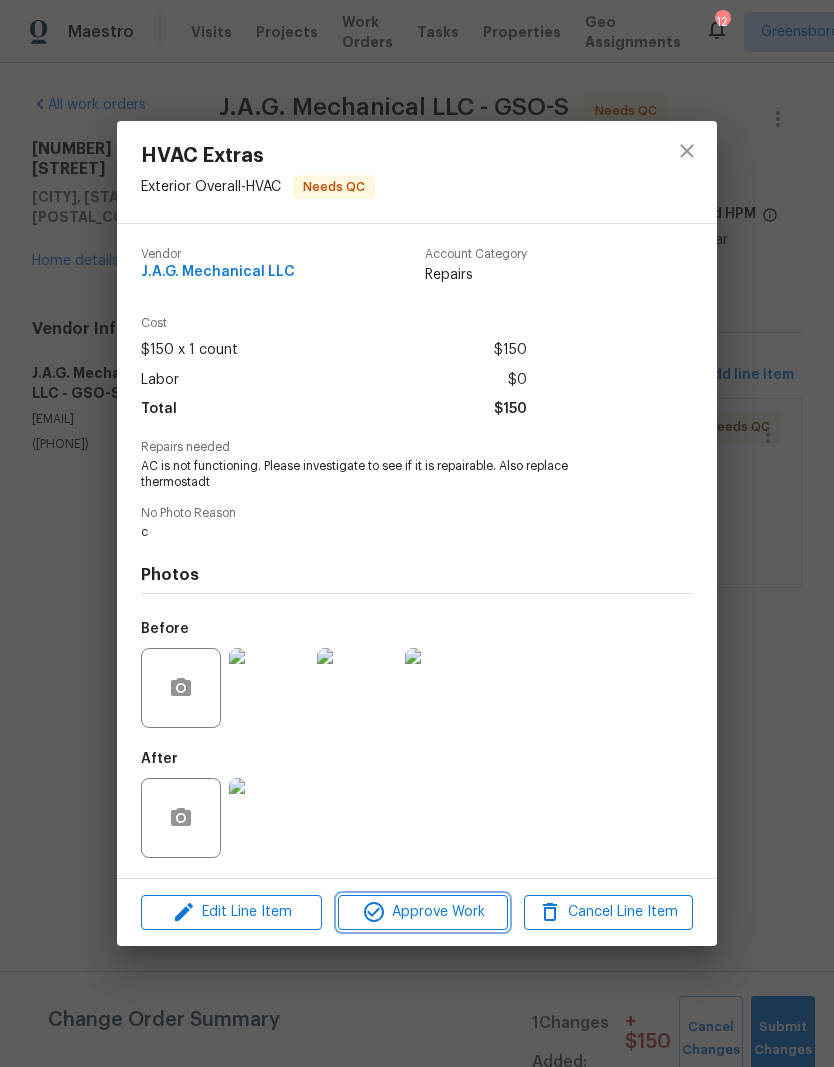 click on "Approve Work" at bounding box center (422, 912) 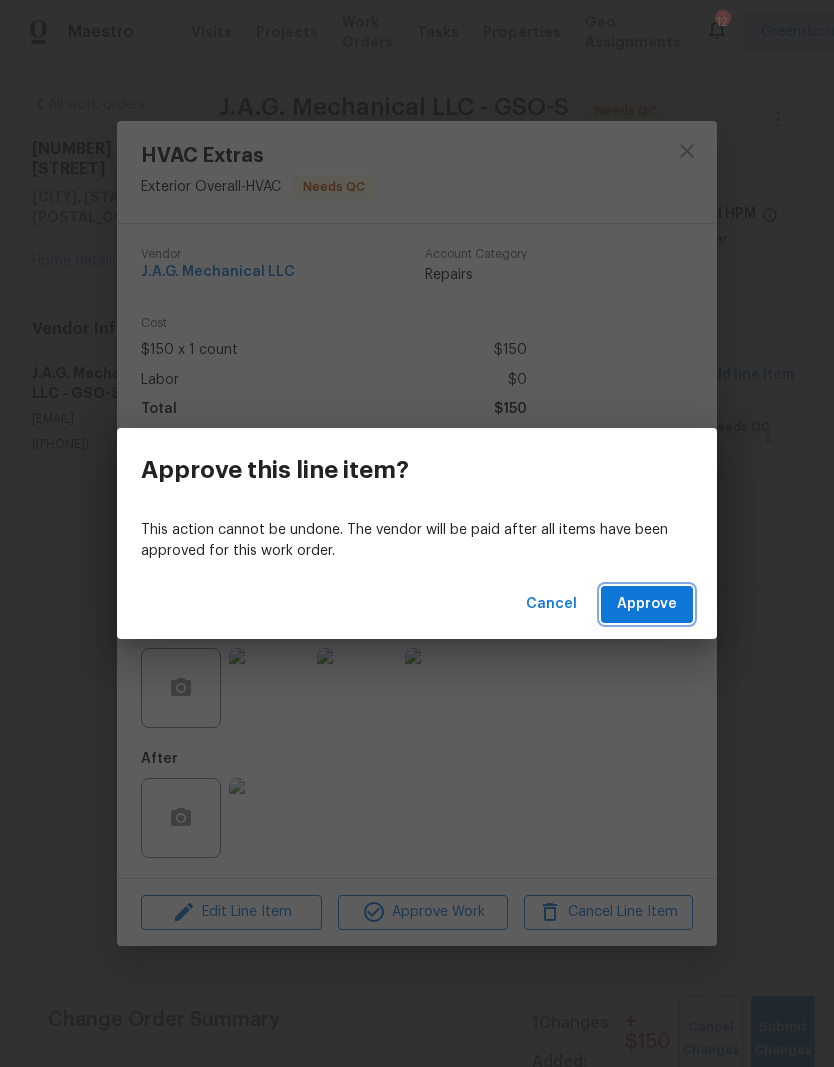 click on "Approve" at bounding box center [647, 604] 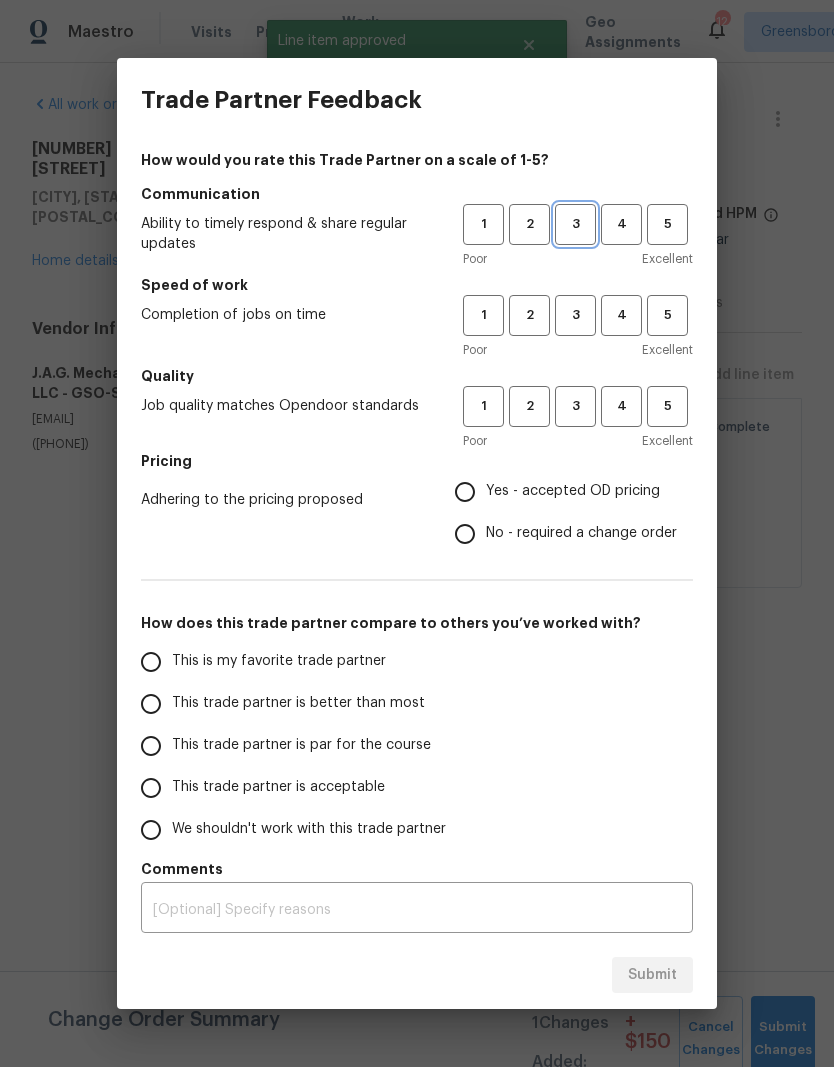 click on "3" at bounding box center (575, 224) 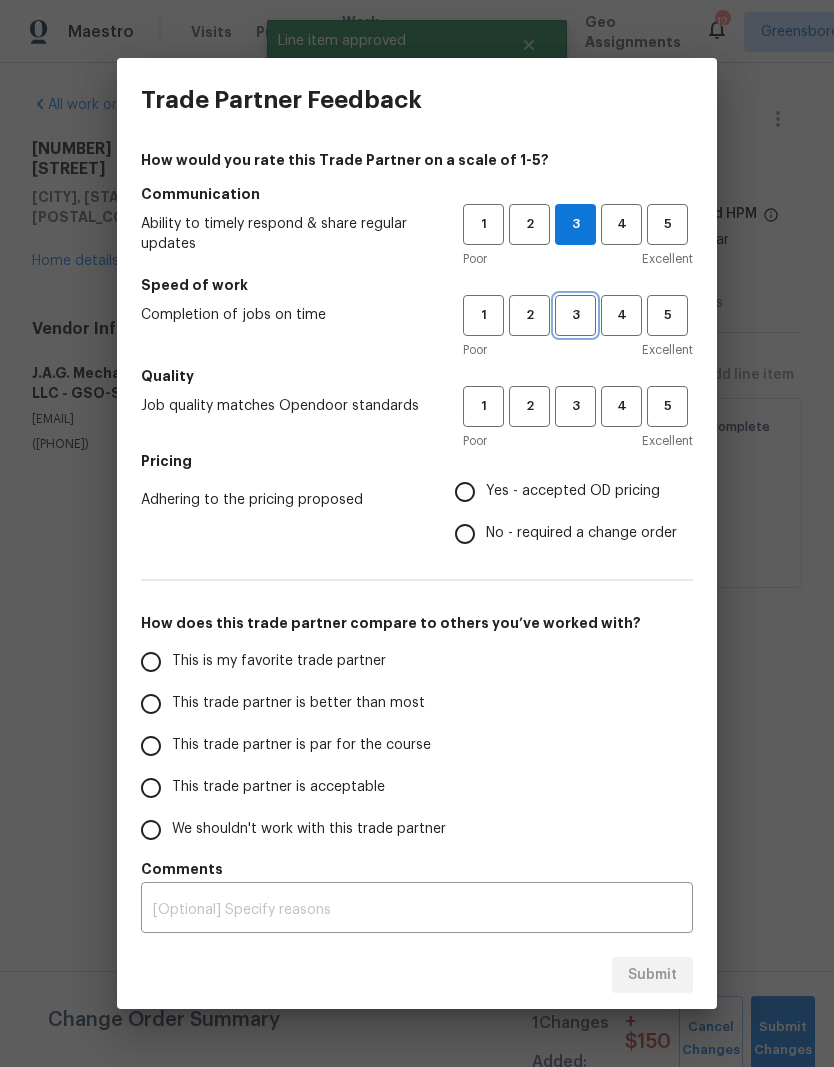 click on "3" at bounding box center [575, 315] 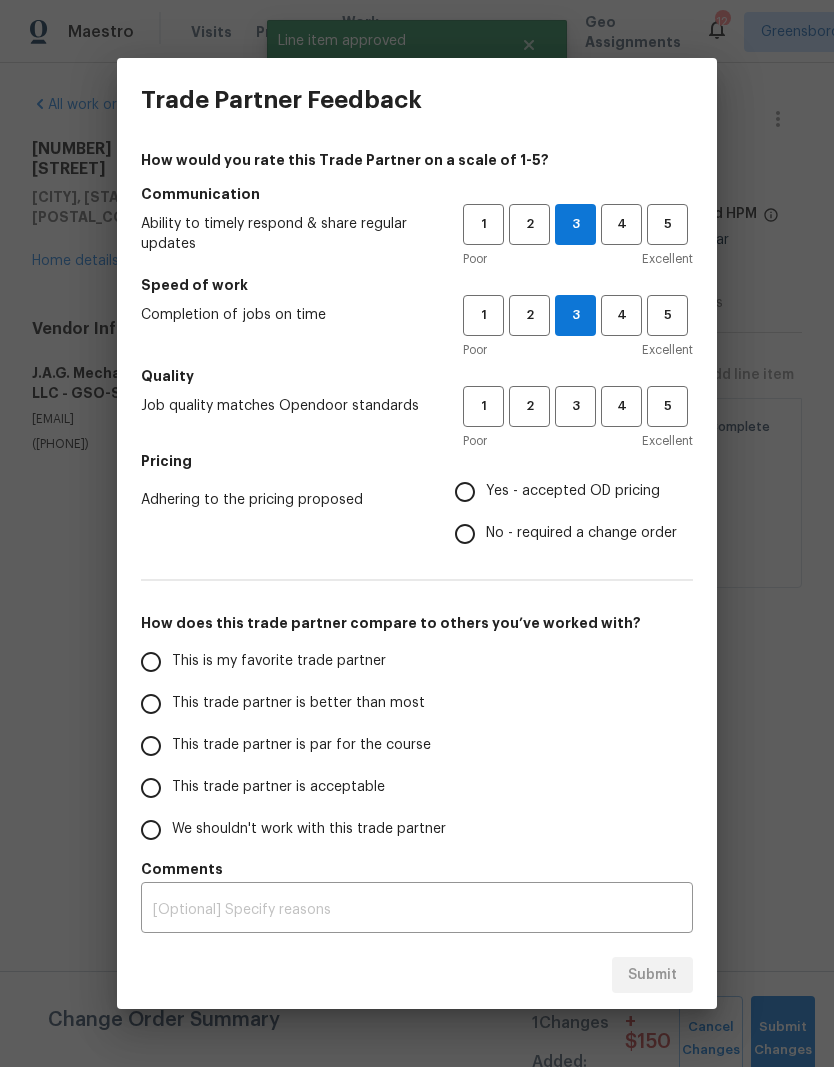 click on "Quality" at bounding box center [417, 376] 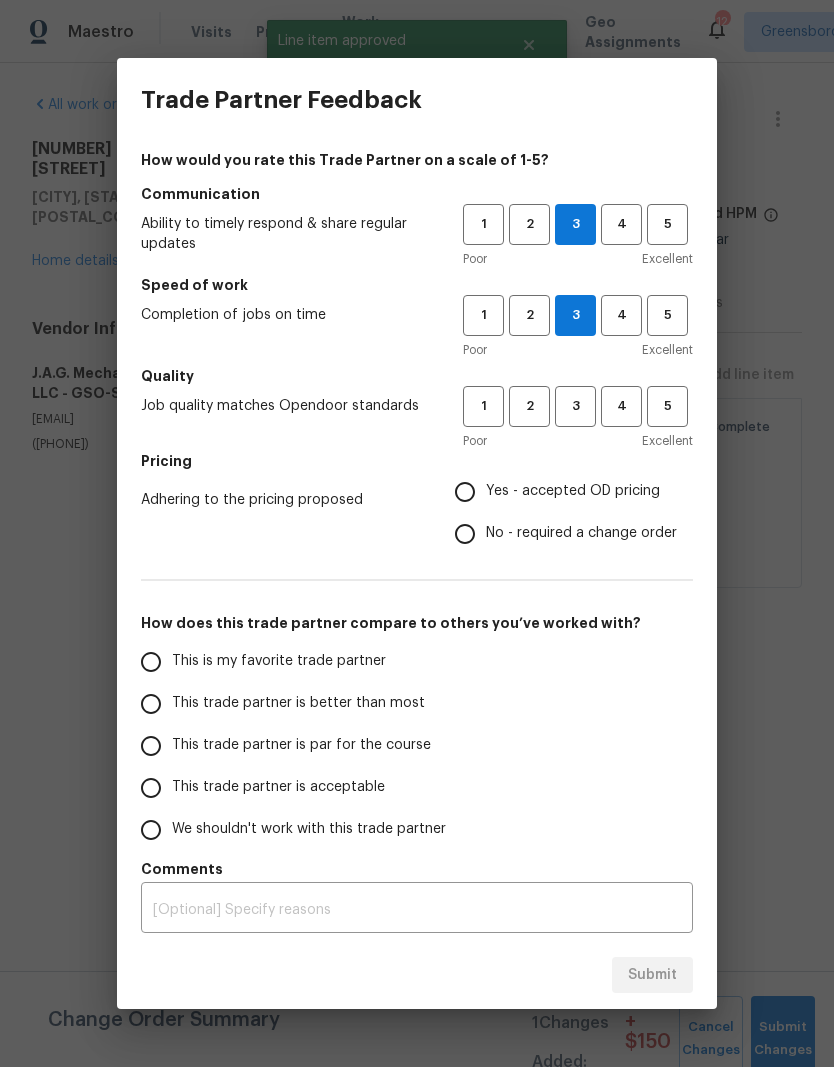 click on "Yes - accepted OD pricing" at bounding box center (560, 492) 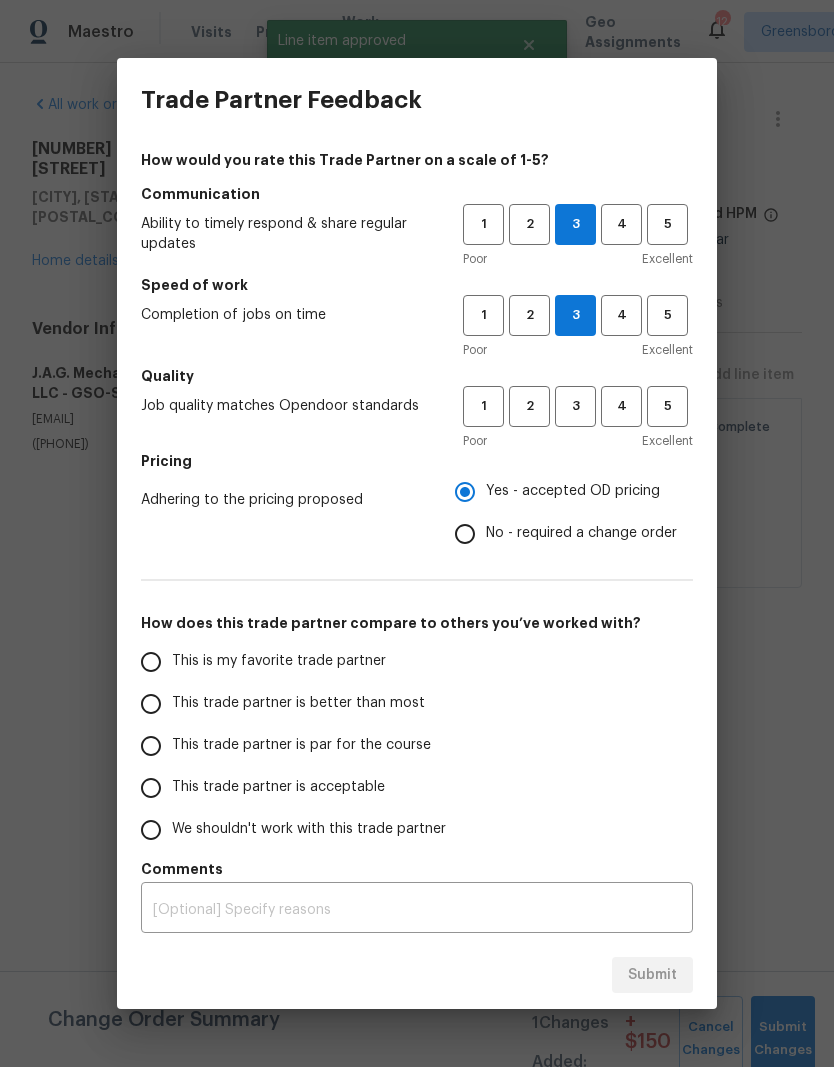 click on "Yes - accepted OD pricing" at bounding box center [573, 491] 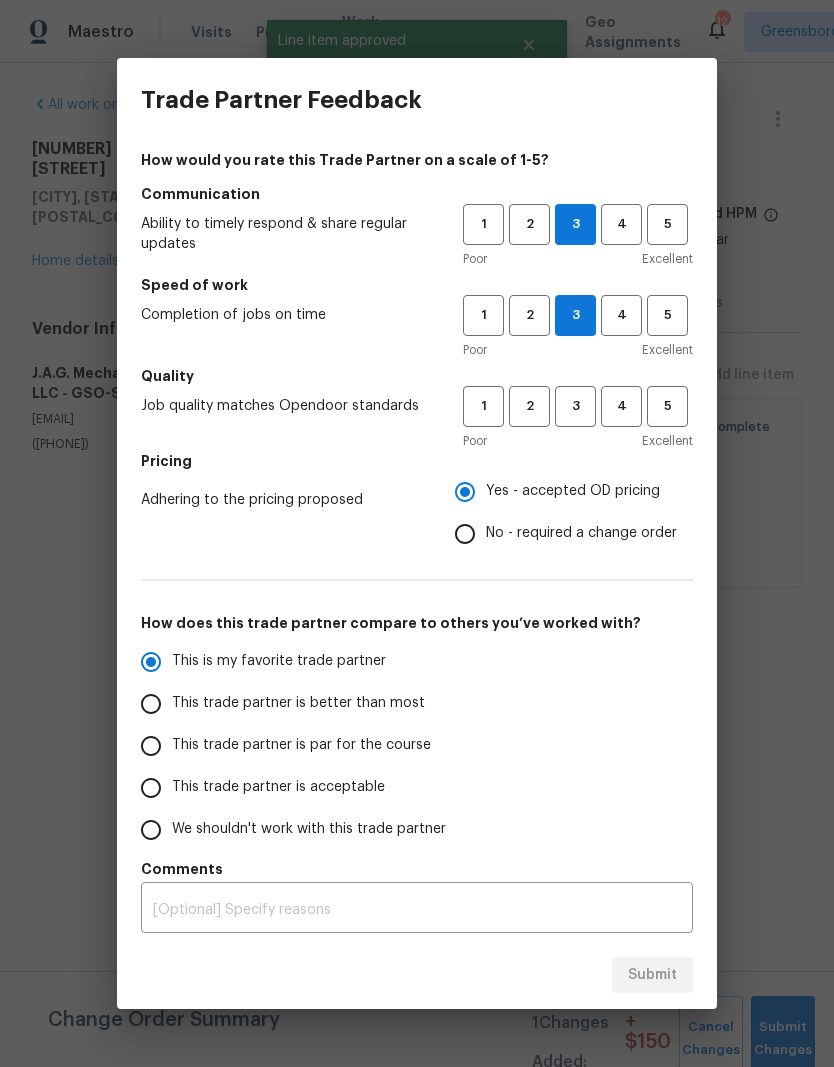 click on "Submit" at bounding box center (417, 975) 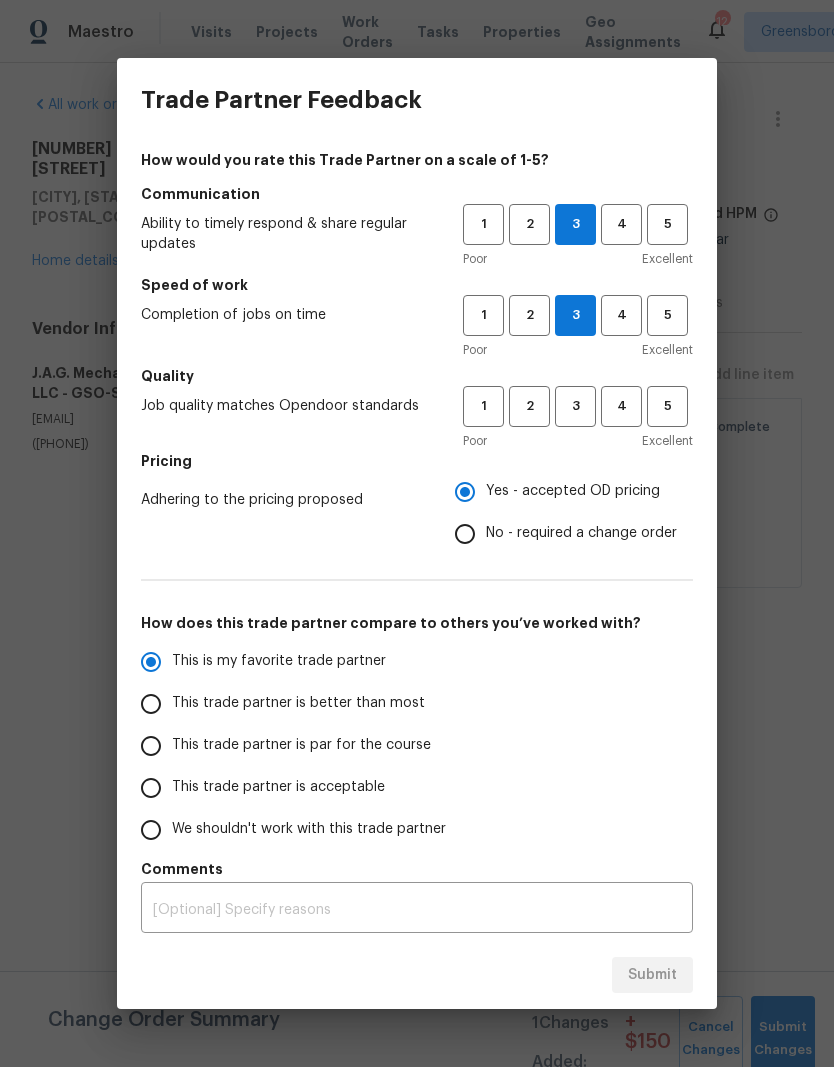 click on "This is my favorite trade partner This trade partner is better than most This trade partner is par for the course This trade partner is acceptable We shouldn't work with this trade partner" at bounding box center [417, 746] 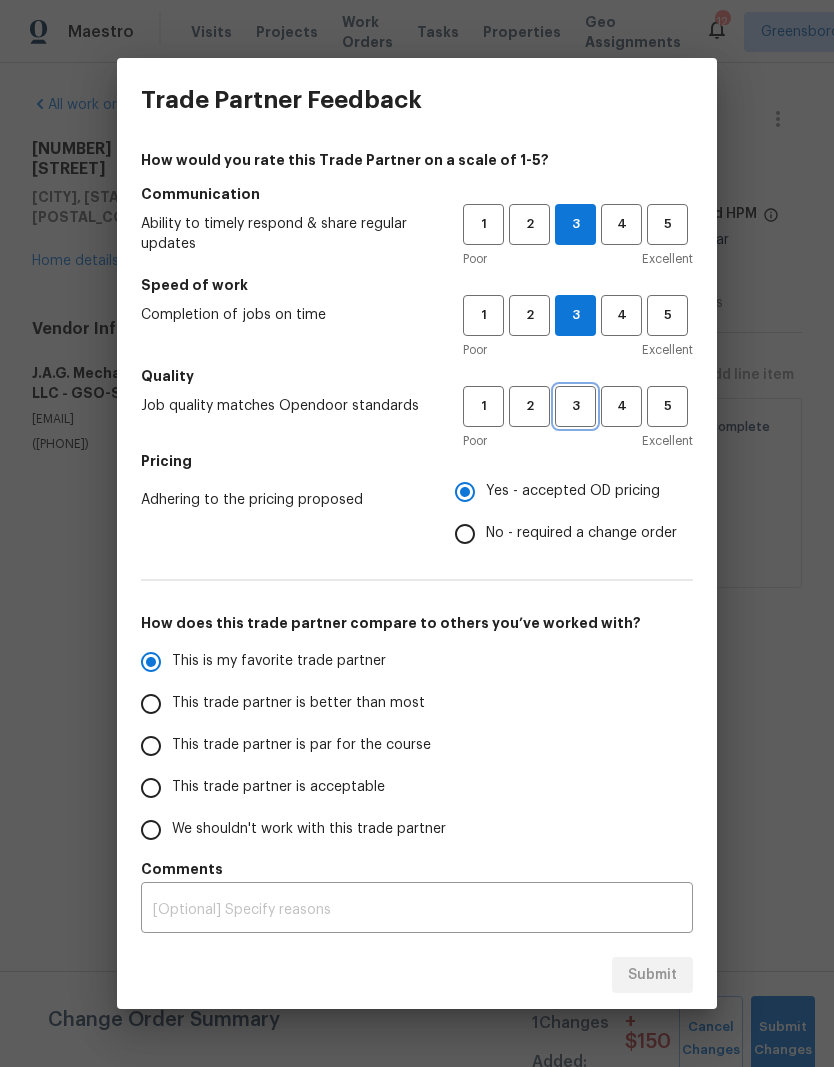 click on "3" at bounding box center (575, 406) 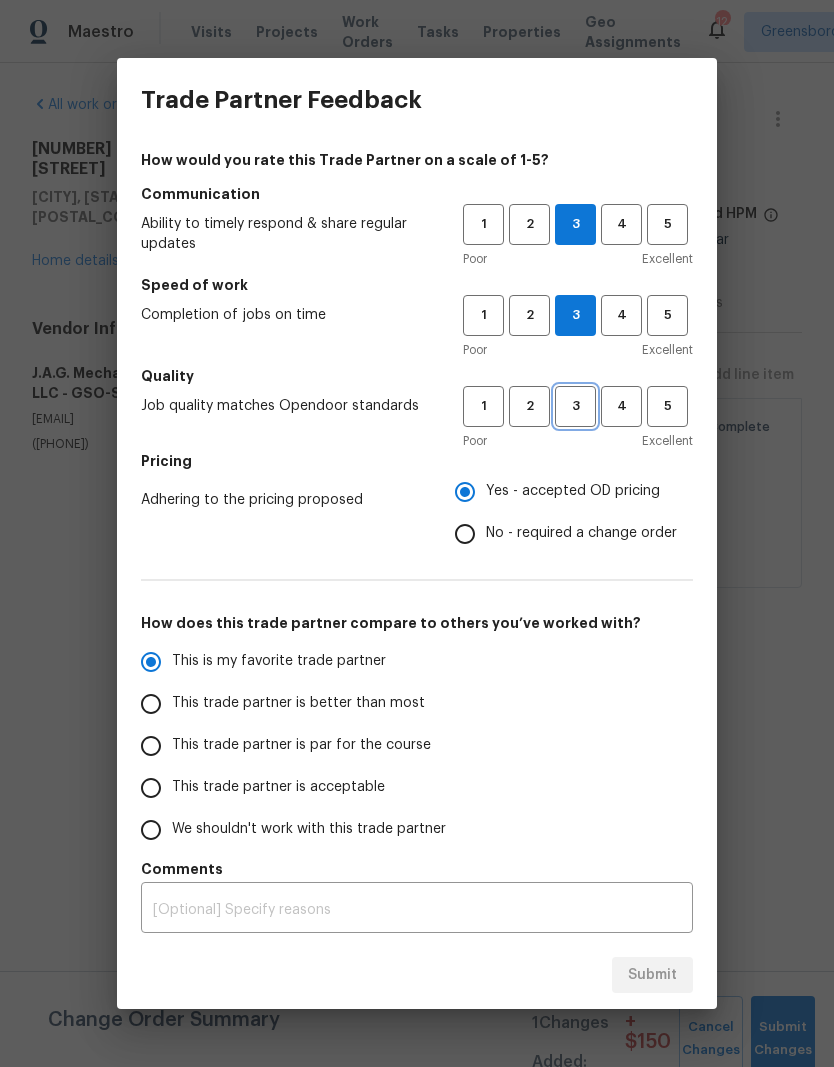radio on "true" 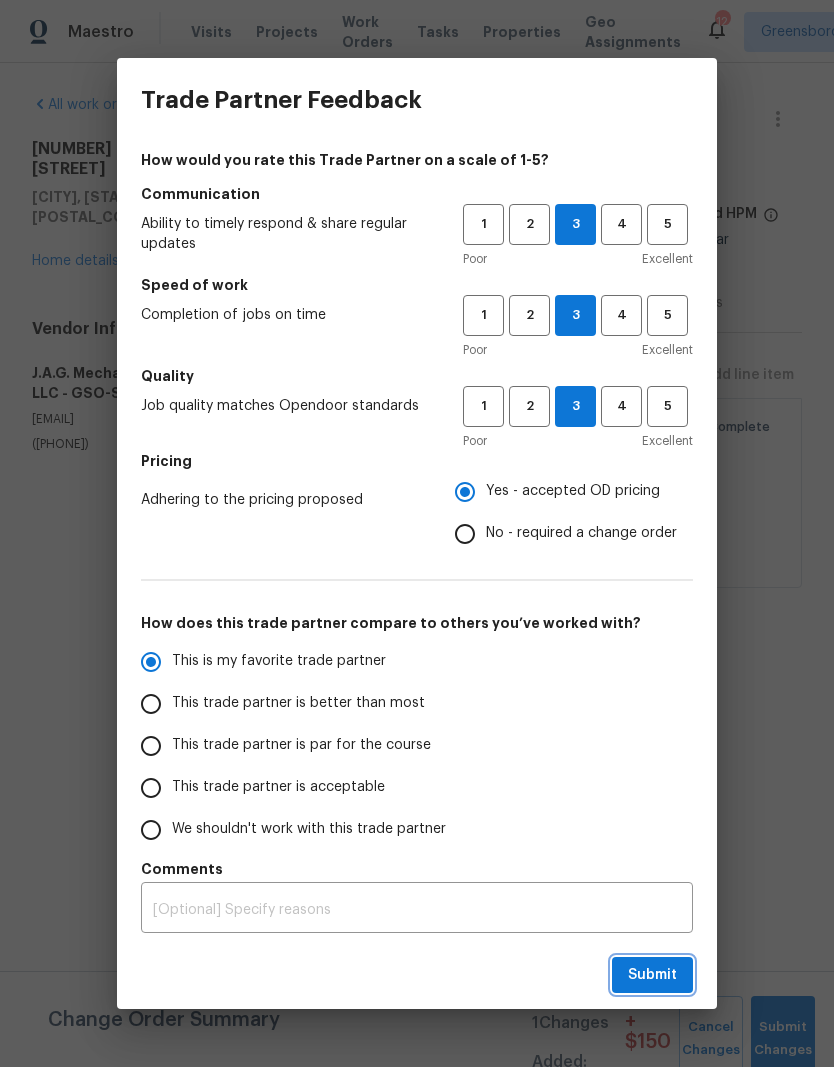 click on "Submit" at bounding box center (652, 975) 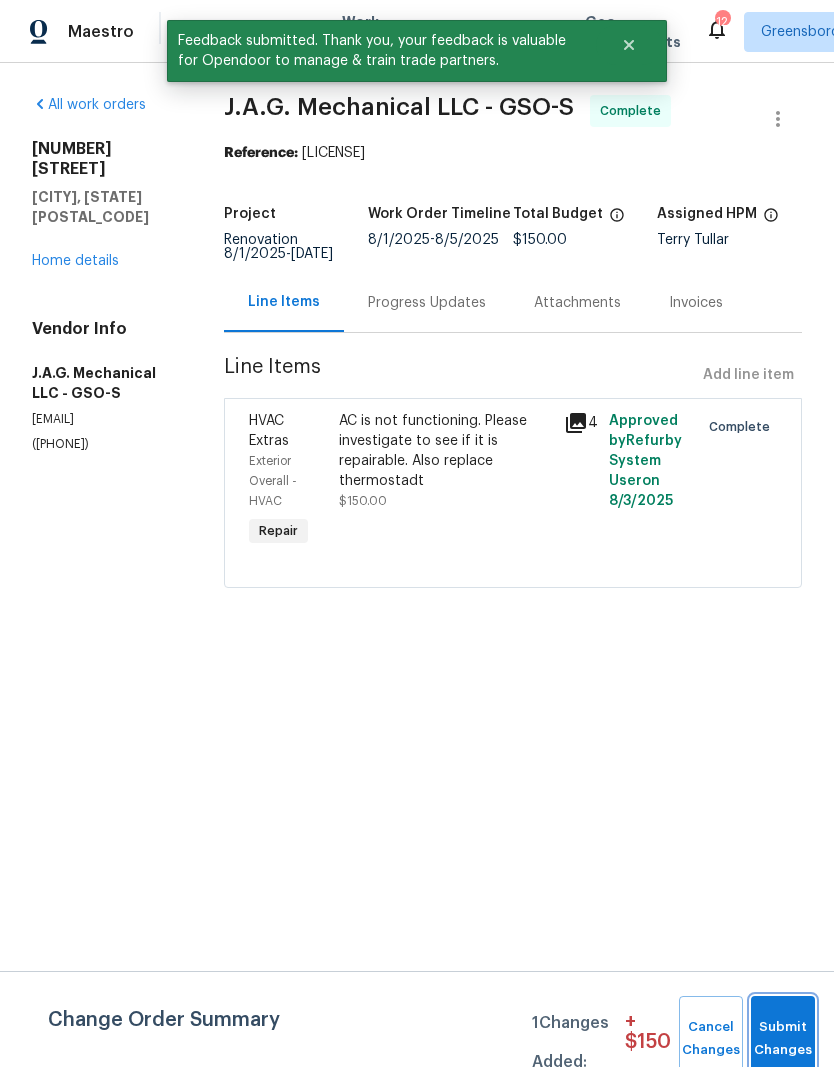 click on "Submit Changes" at bounding box center [783, 1039] 